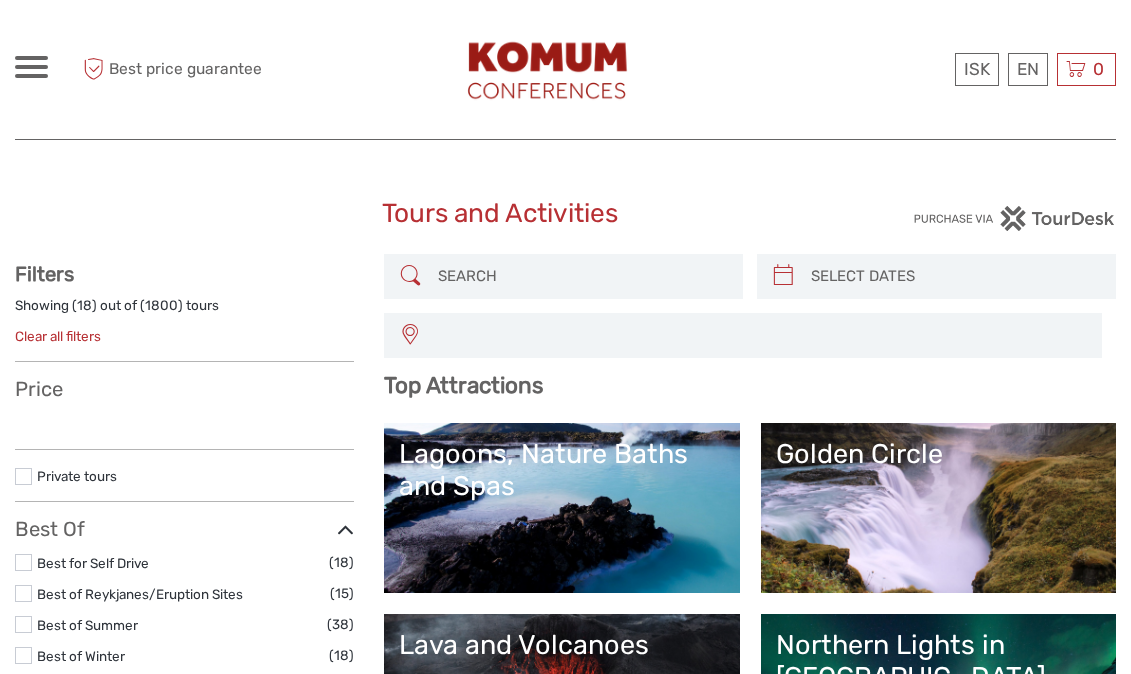 scroll, scrollTop: 67, scrollLeft: 0, axis: vertical 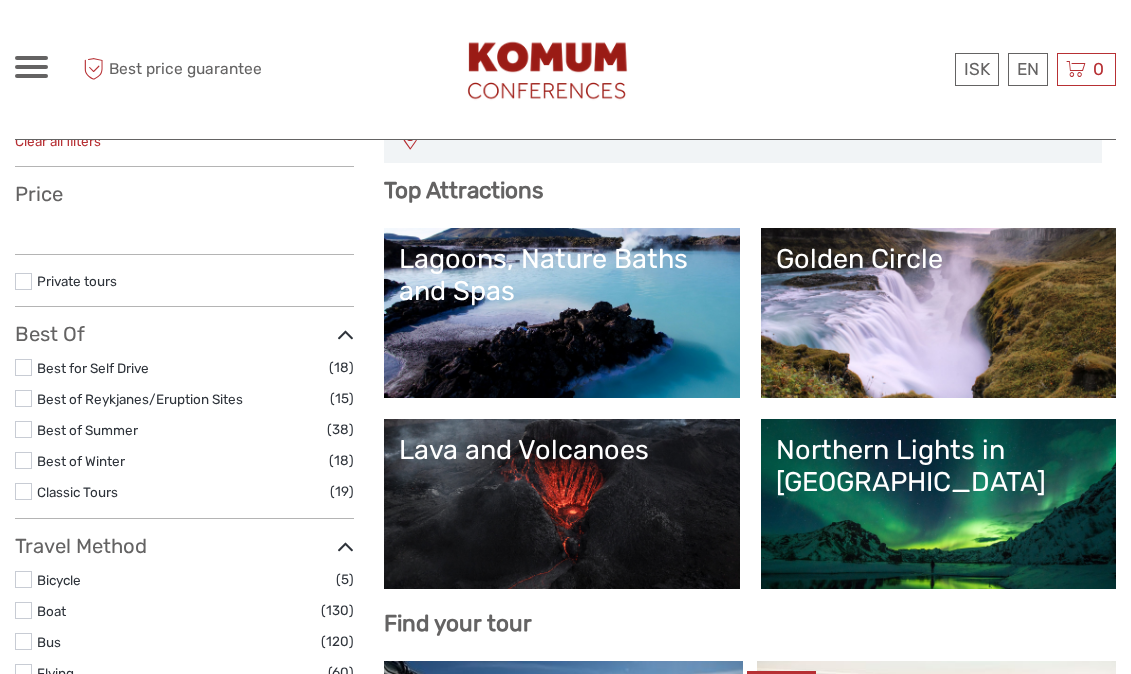 select 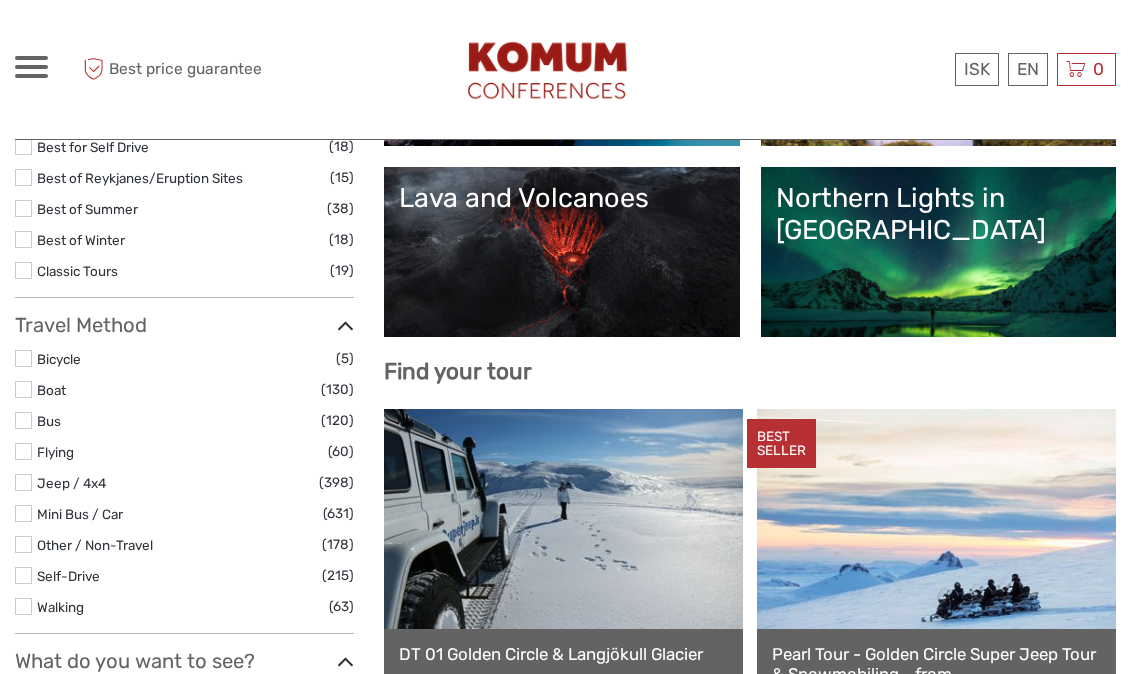scroll, scrollTop: 459, scrollLeft: 0, axis: vertical 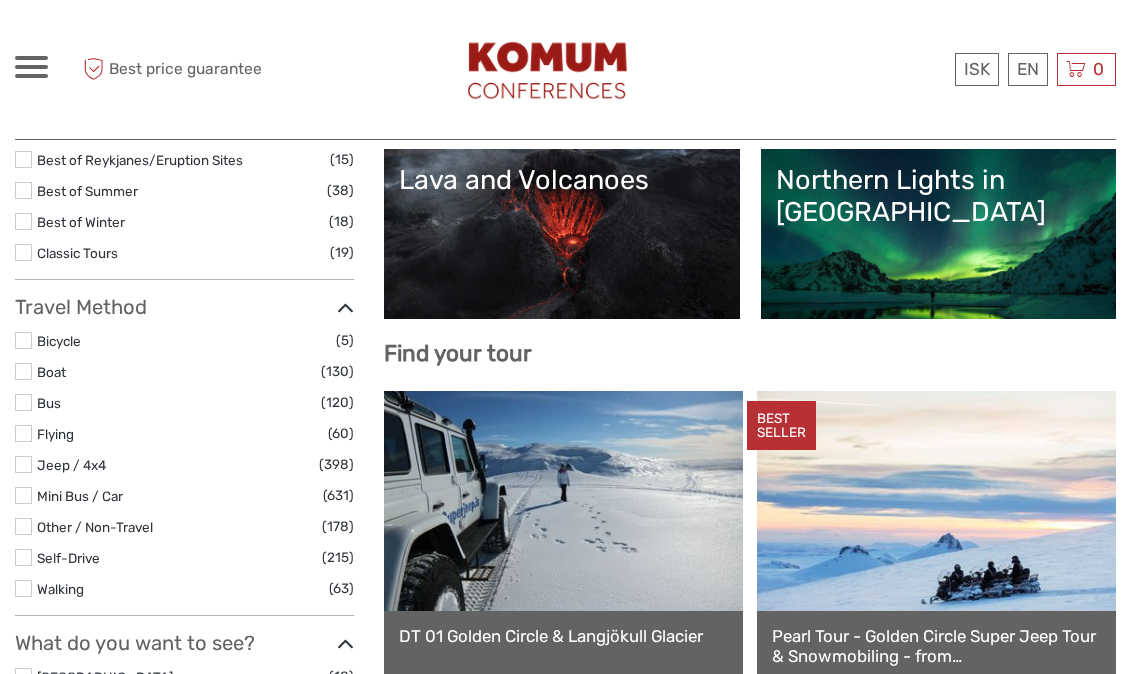 click at bounding box center [23, 402] 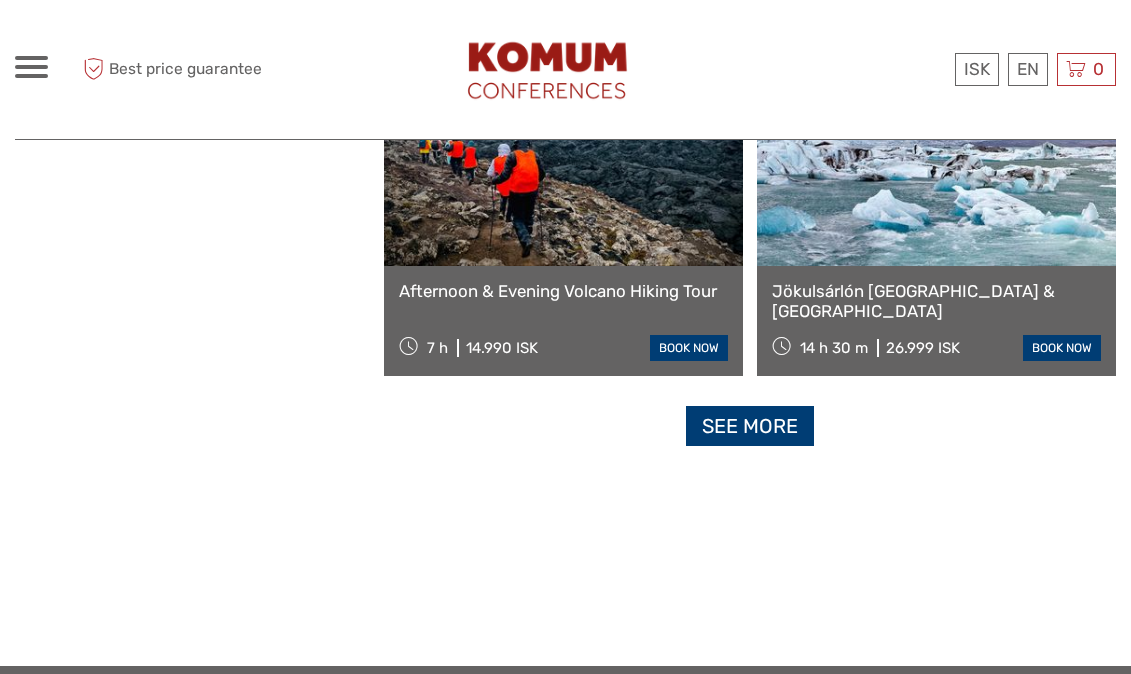 scroll, scrollTop: 3084, scrollLeft: 0, axis: vertical 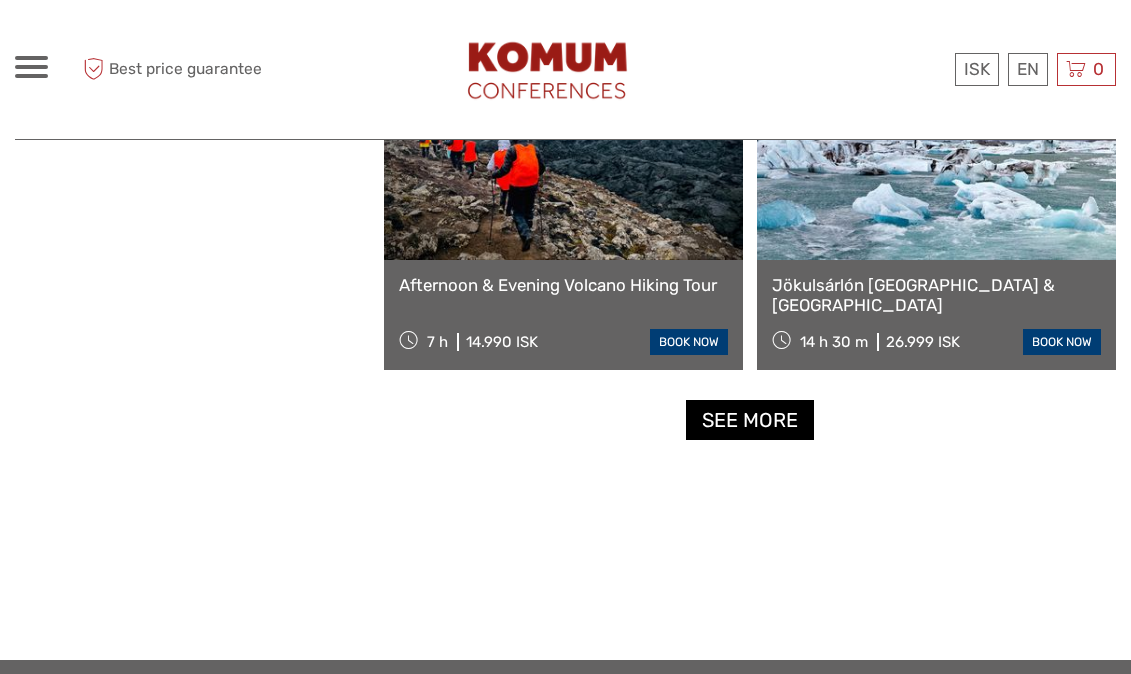 click on "See more" at bounding box center [750, 420] 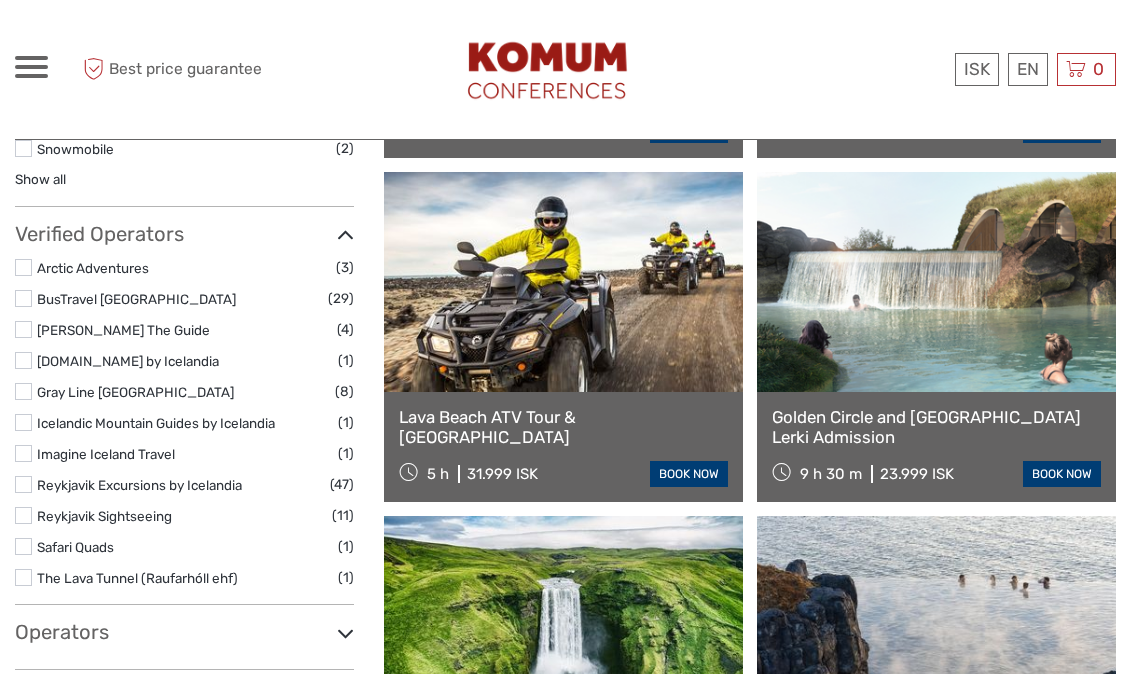 scroll, scrollTop: 1582, scrollLeft: 0, axis: vertical 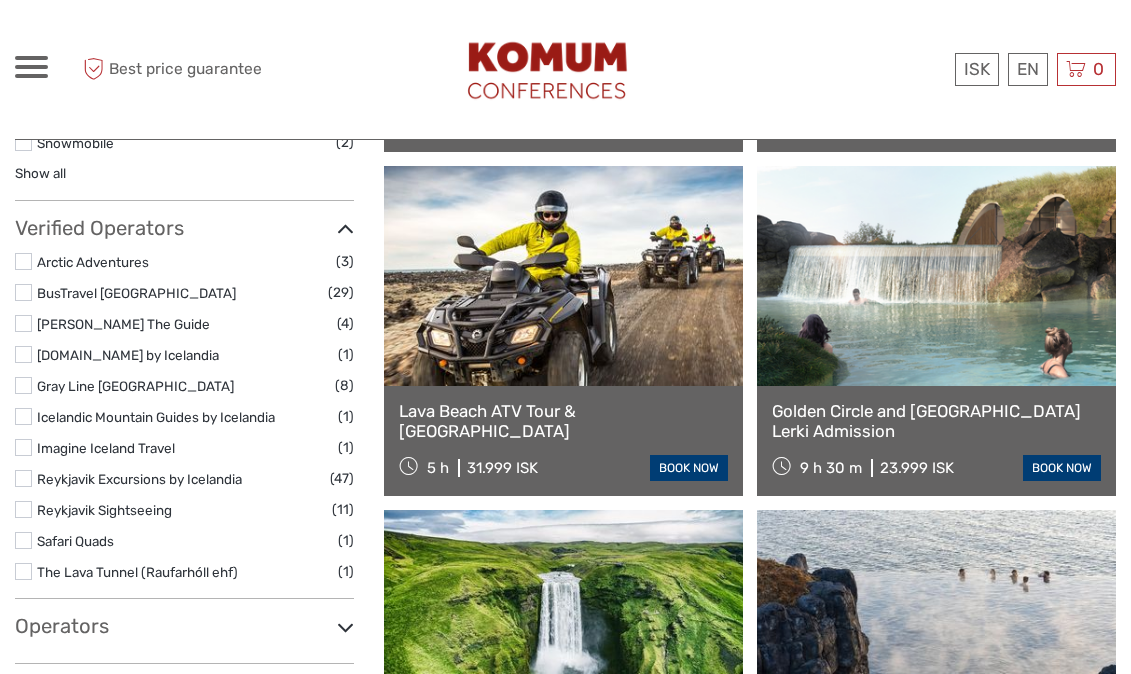 click at bounding box center [23, 509] 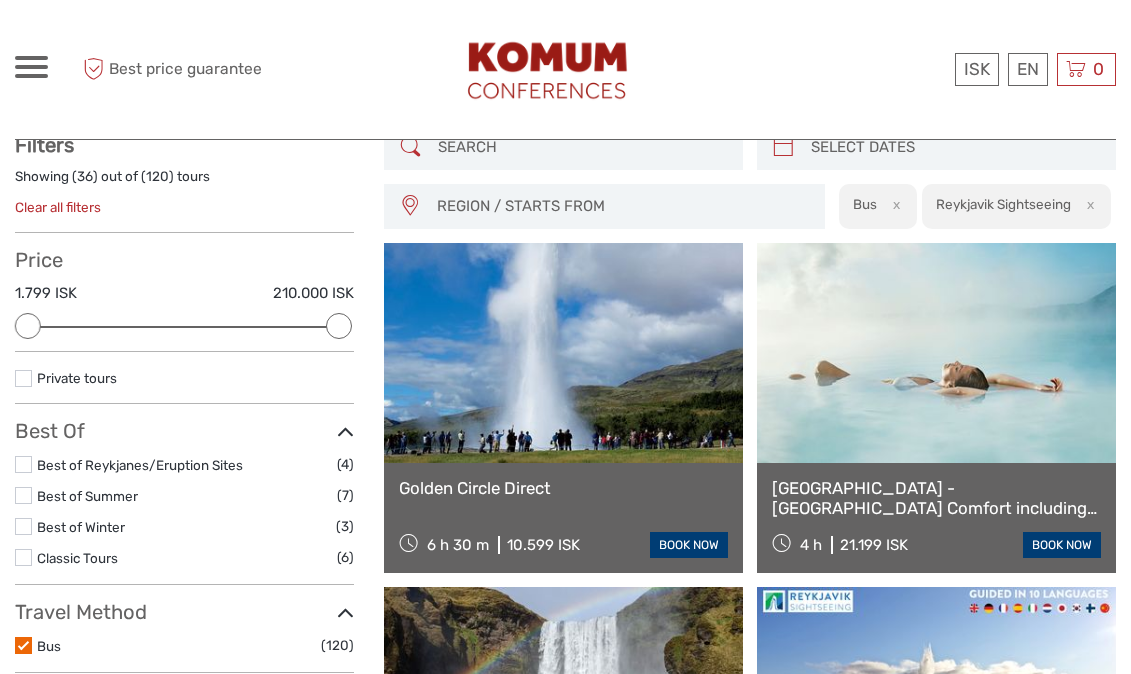 scroll, scrollTop: 113, scrollLeft: 0, axis: vertical 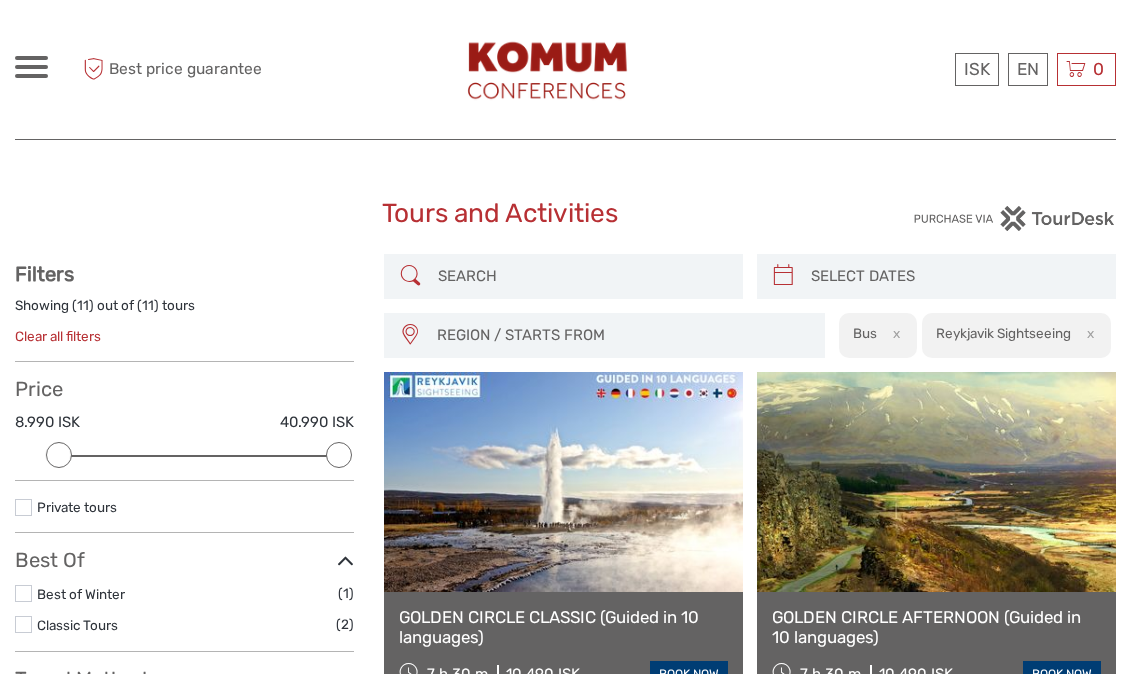 click on "Best price guarantee" at bounding box center (184, 69) 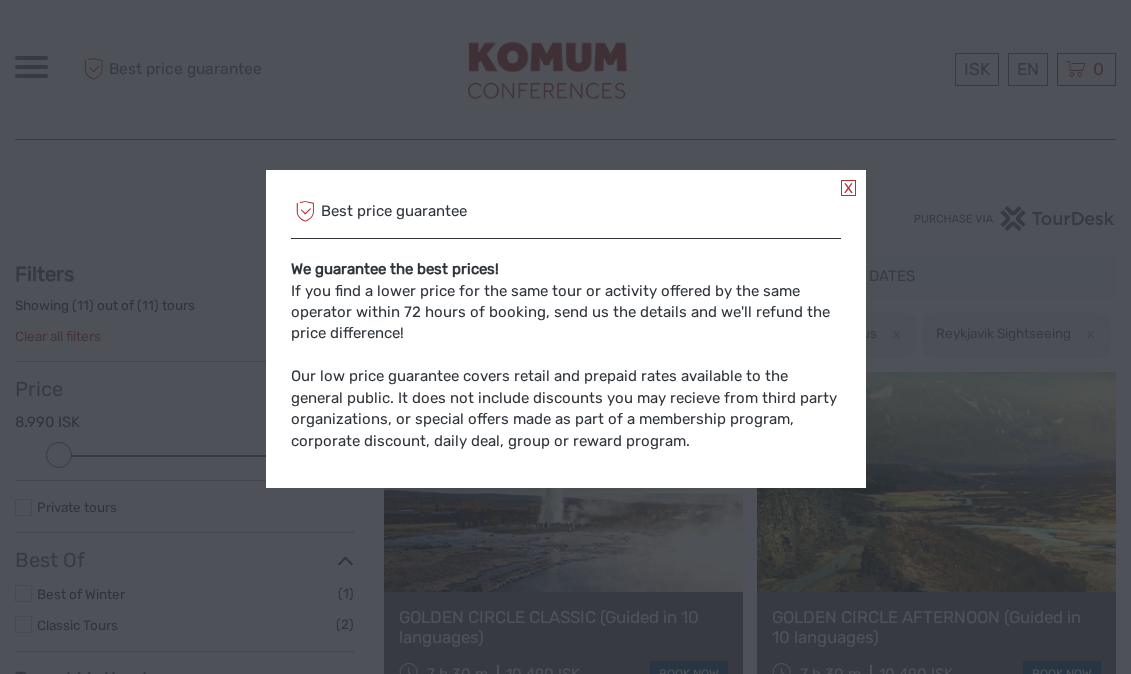 click at bounding box center [848, 188] 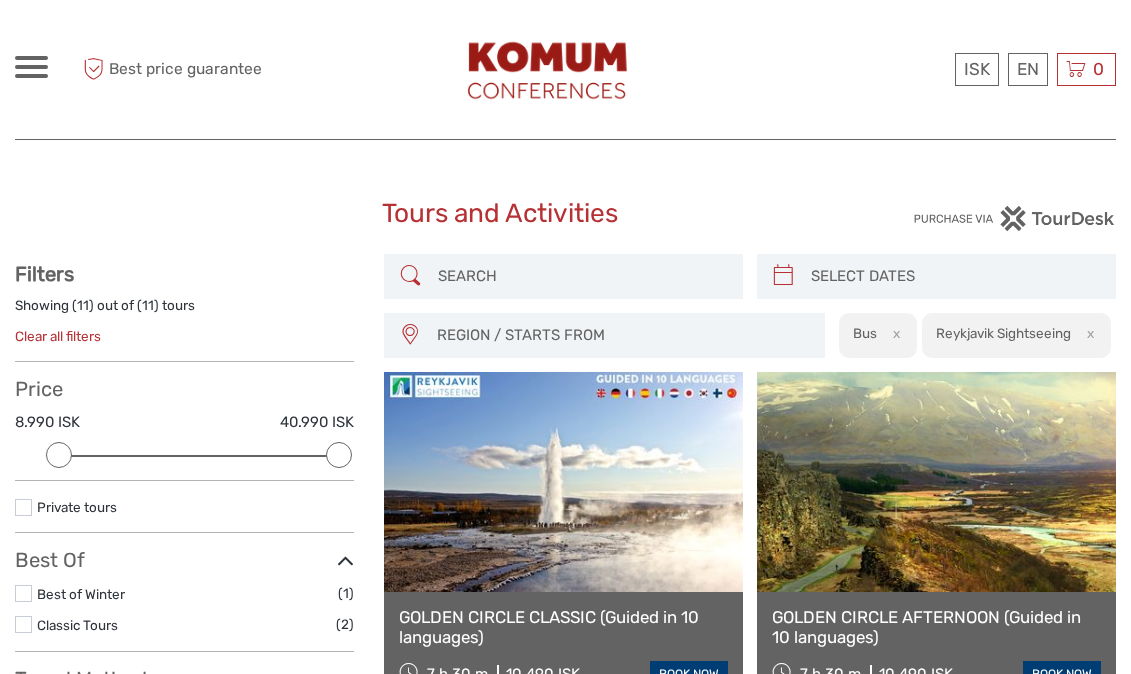 click at bounding box center (551, 69) 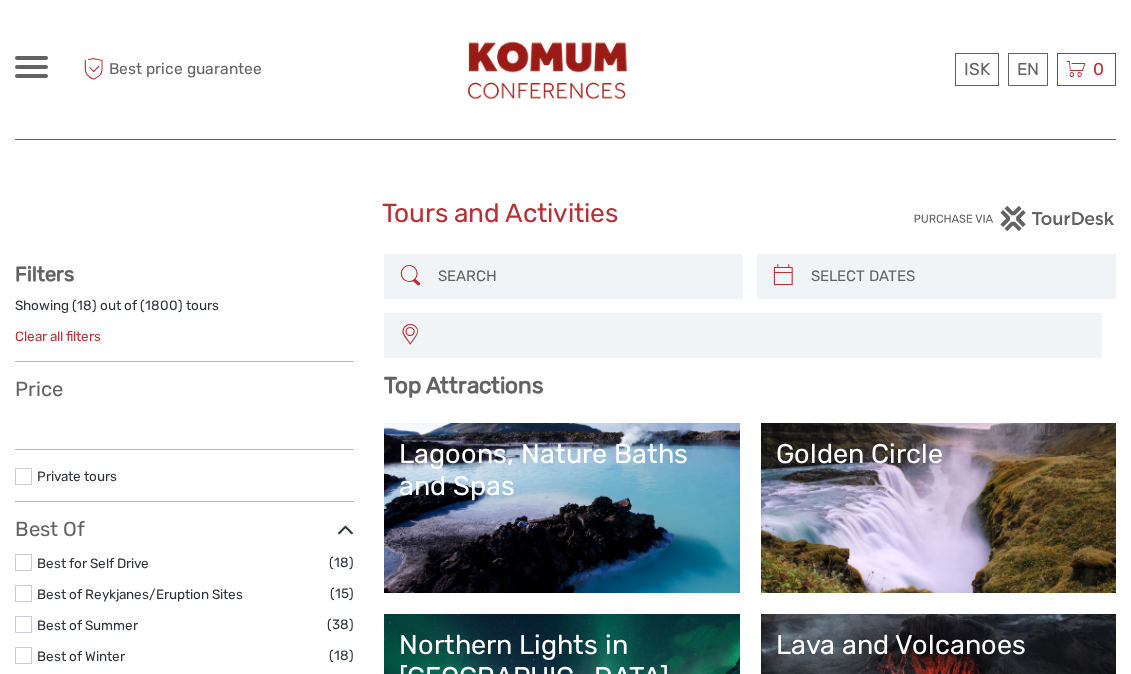 scroll, scrollTop: 116, scrollLeft: 0, axis: vertical 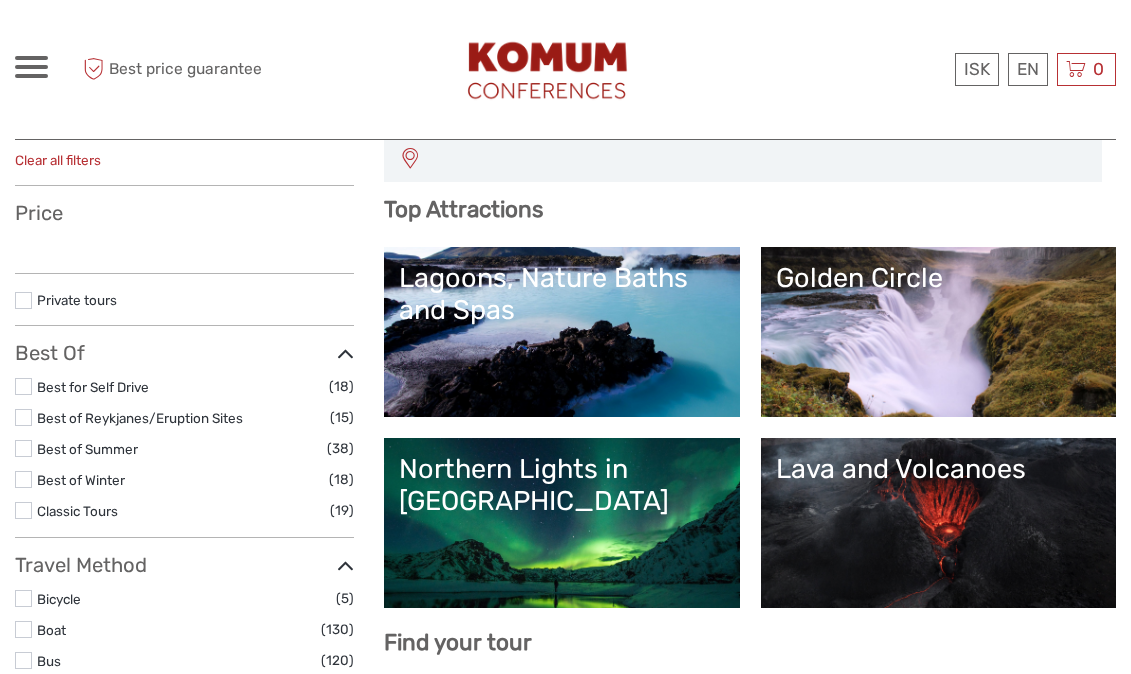 select 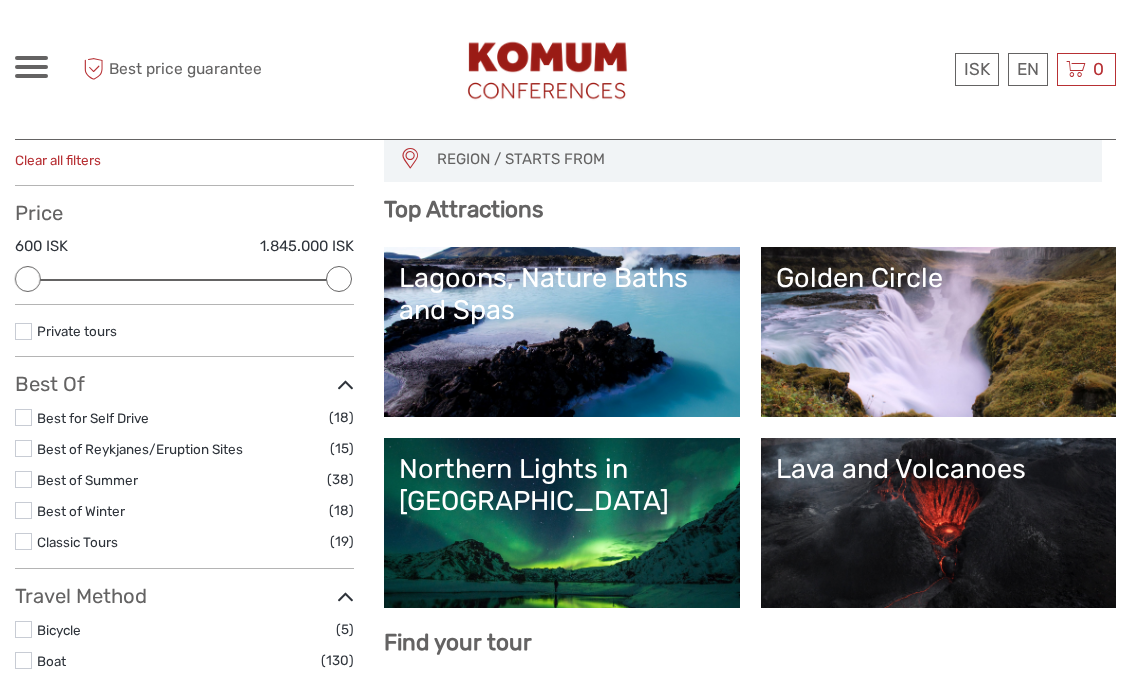 scroll, scrollTop: 174, scrollLeft: 0, axis: vertical 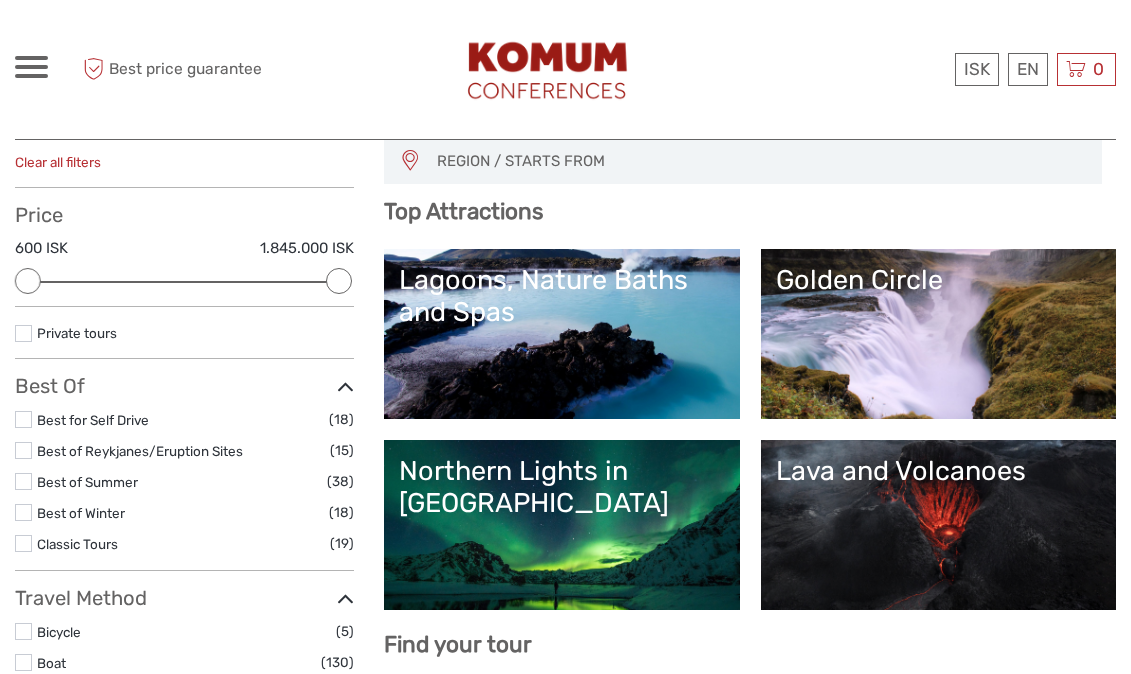 click at bounding box center [23, 543] 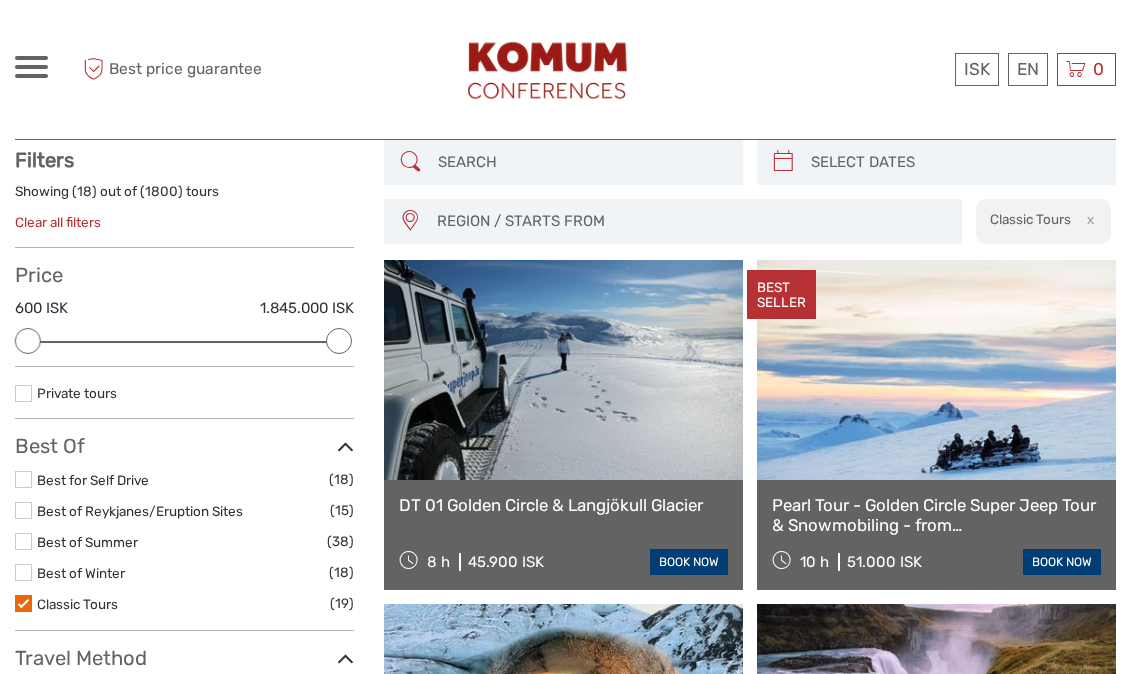 scroll, scrollTop: 113, scrollLeft: 0, axis: vertical 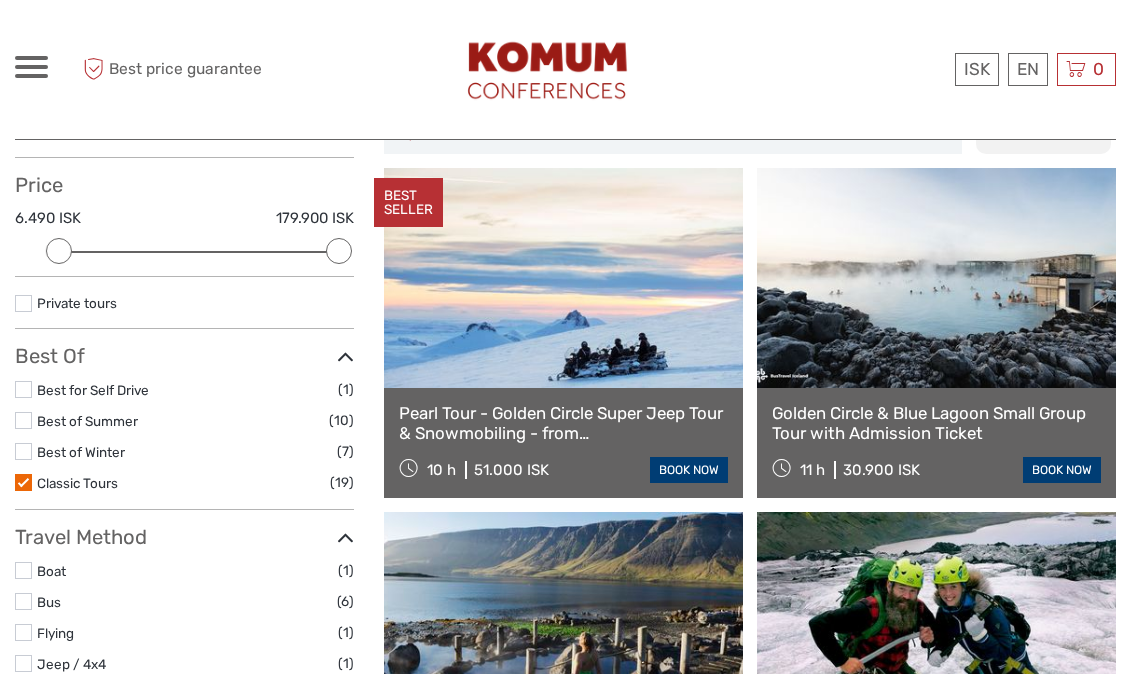 click at bounding box center (23, 420) 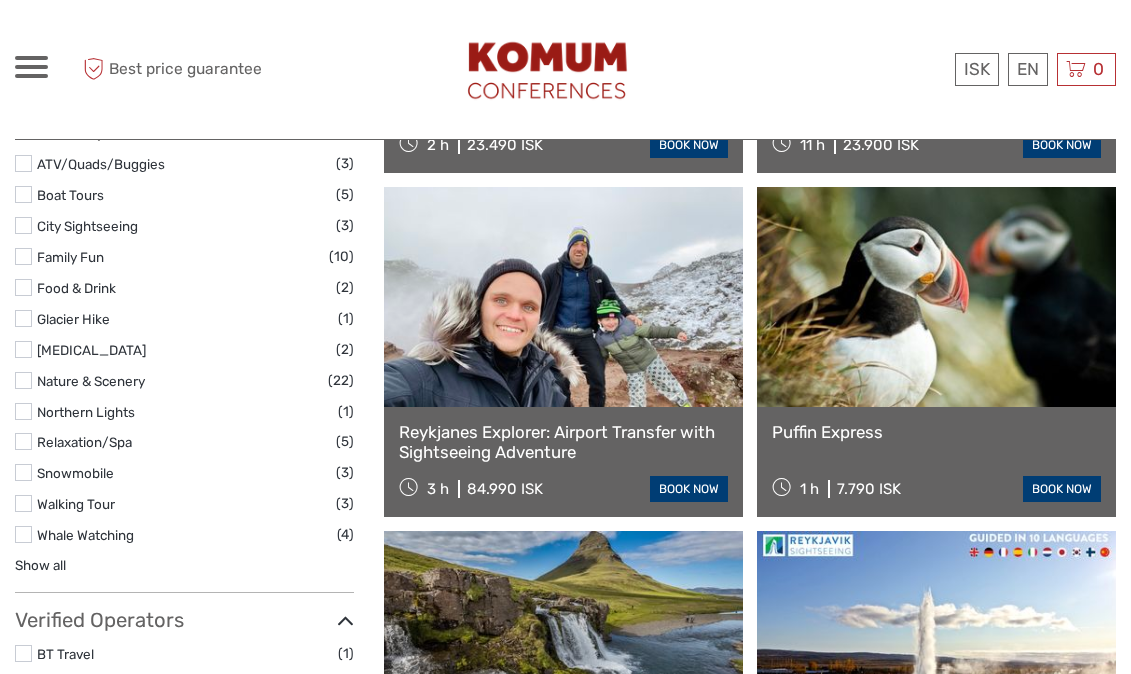 scroll, scrollTop: 1564, scrollLeft: 0, axis: vertical 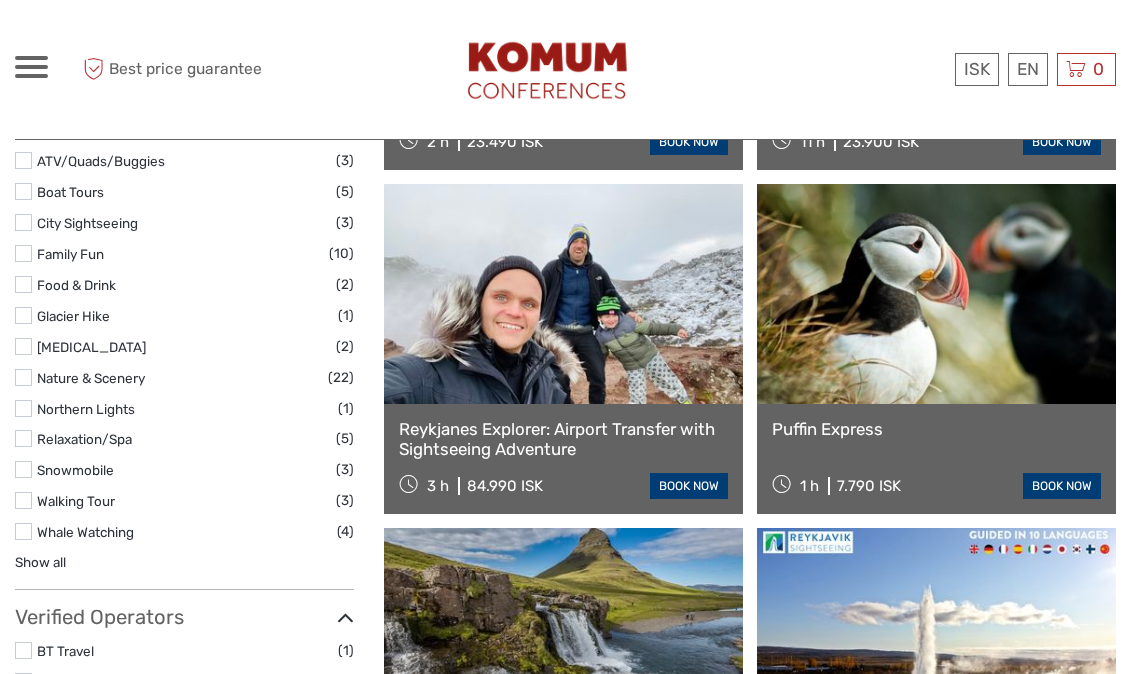 click at bounding box center (936, 294) 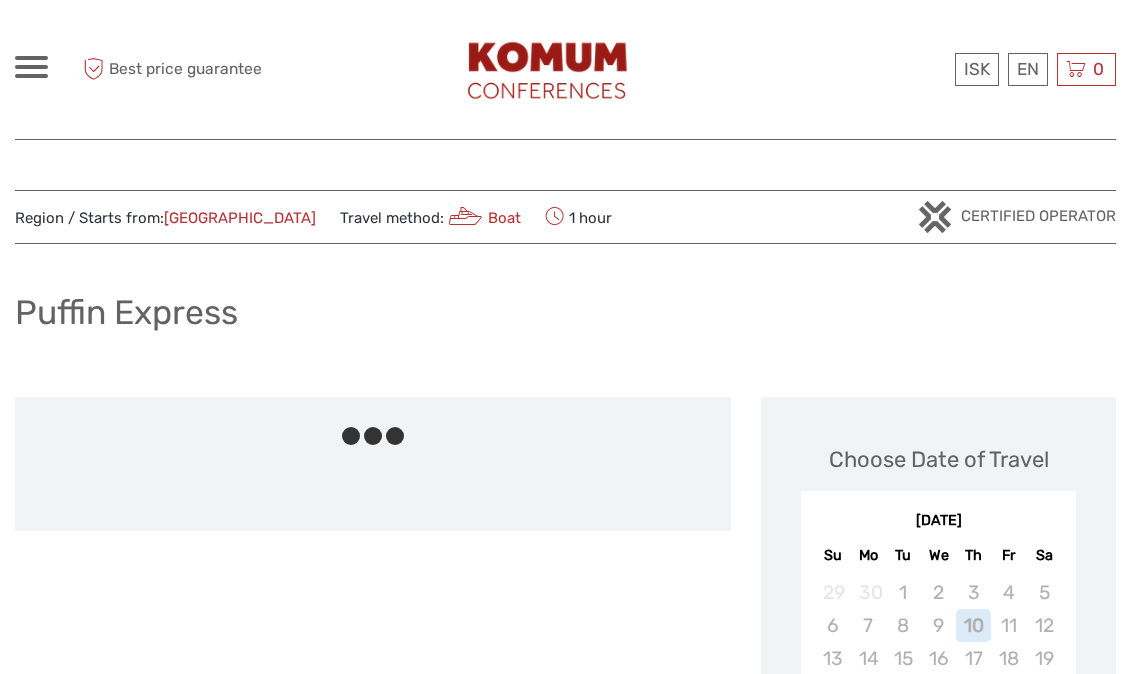 scroll, scrollTop: 0, scrollLeft: 0, axis: both 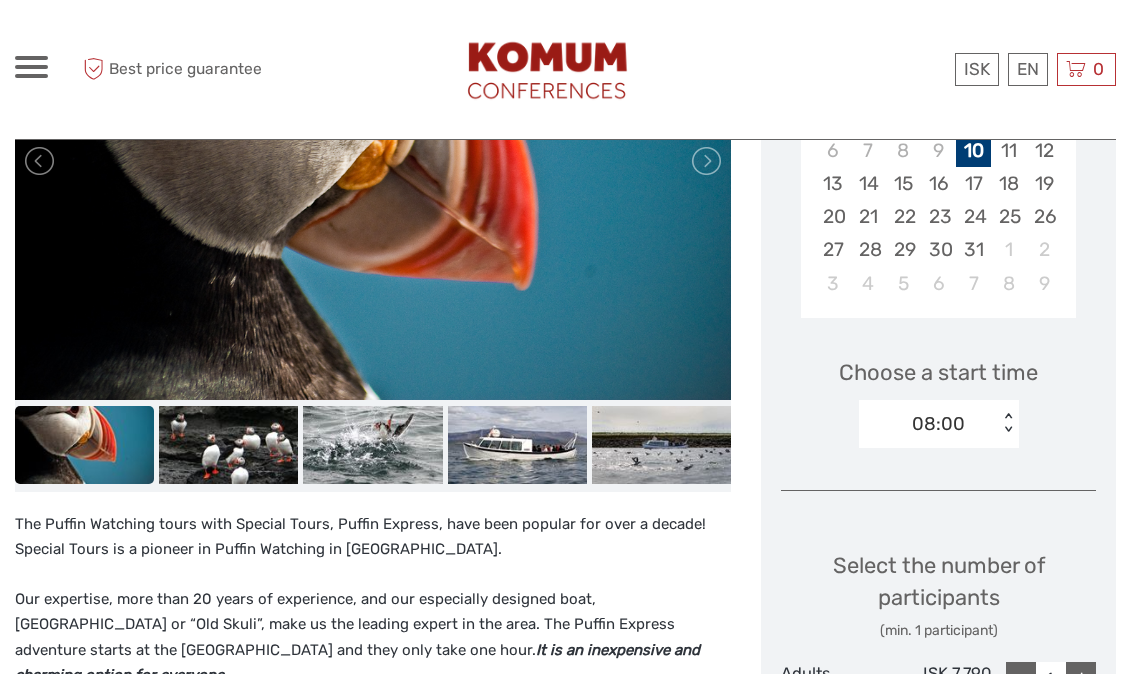 click on "< >" at bounding box center [1007, 423] 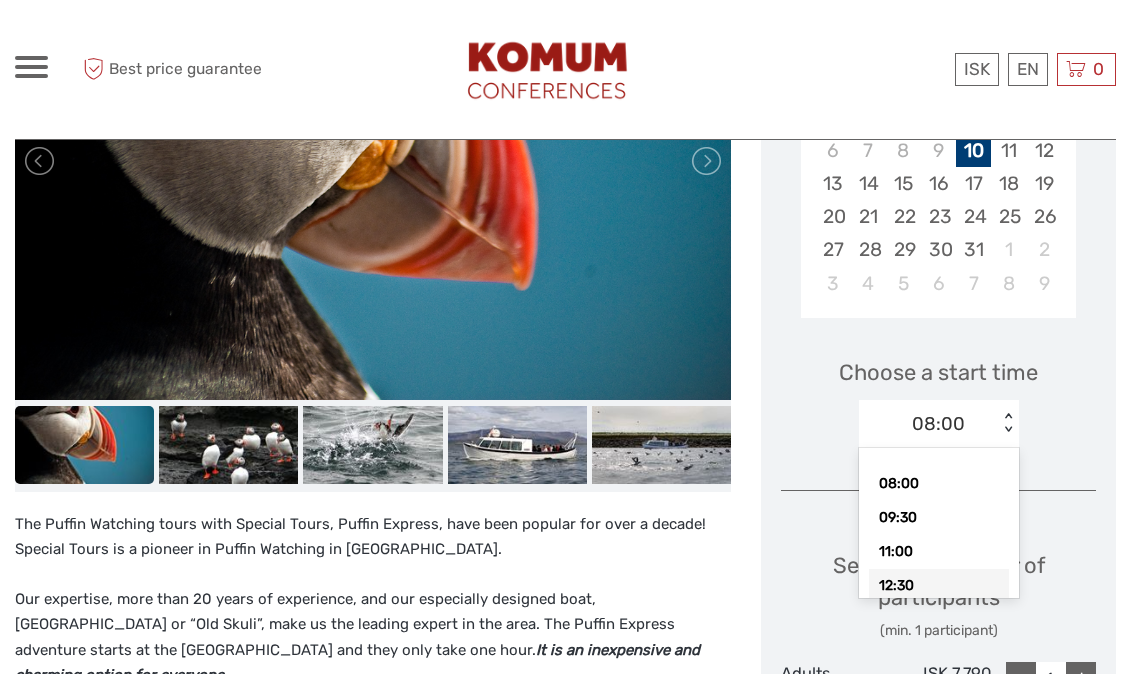 click on "12:30" at bounding box center (939, 586) 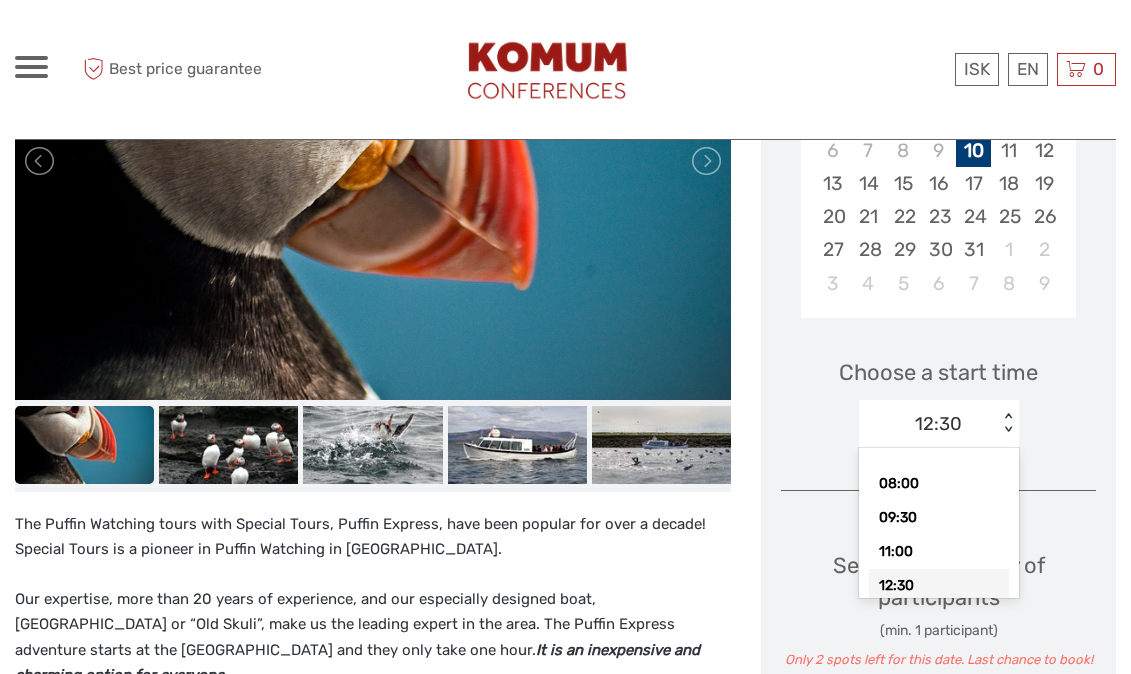 click on "< >" at bounding box center [1007, 423] 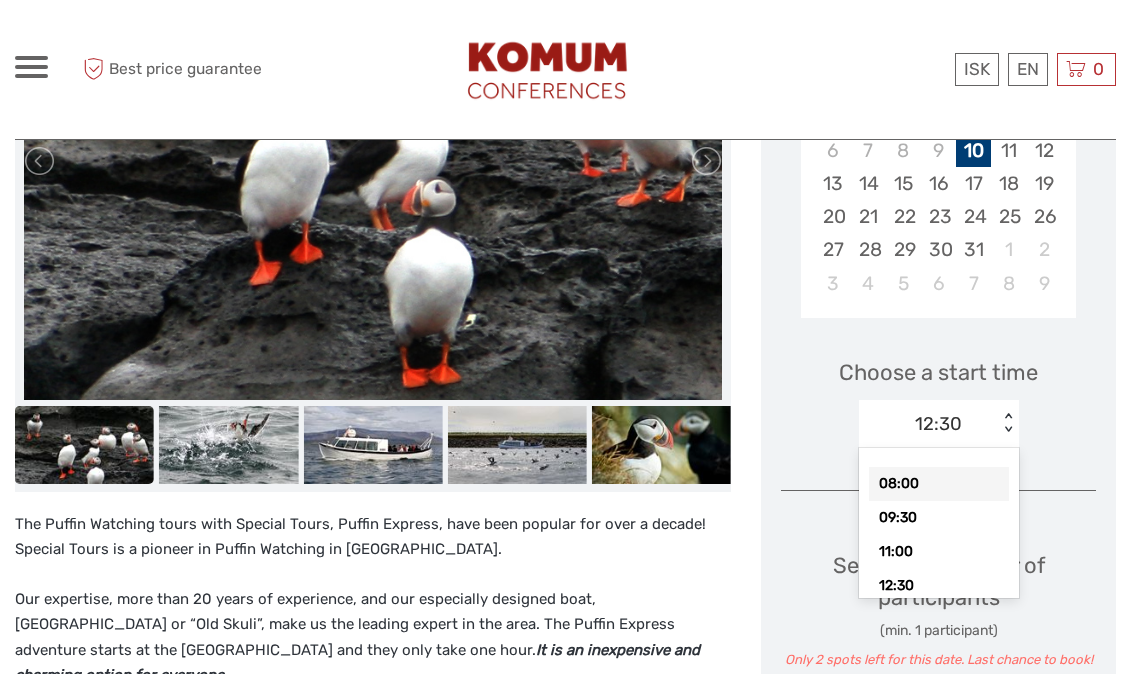 click on "The Puffin Watching tours with Special Tours, Puffin Express, have been popular for over a decade! Special Tours is a pioneer in Puffin Watching in Iceland.  Our expertise, more than 20 years of experience, and our especially designed boat, Skúlaskeið or “Old Skuli”, make us the leading expert in the area. The Puffin Express adventure starts at the Old Harbour of Reykjavík and they only take one hour.   NEW" at bounding box center (388, 1017) 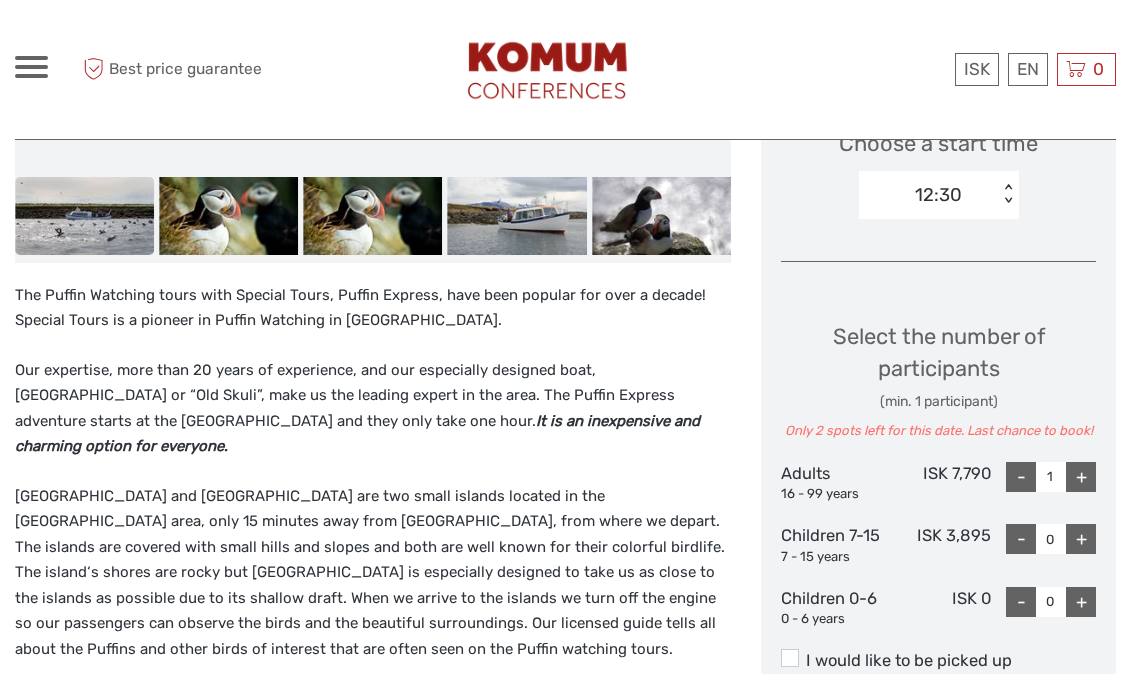 scroll, scrollTop: 632, scrollLeft: 0, axis: vertical 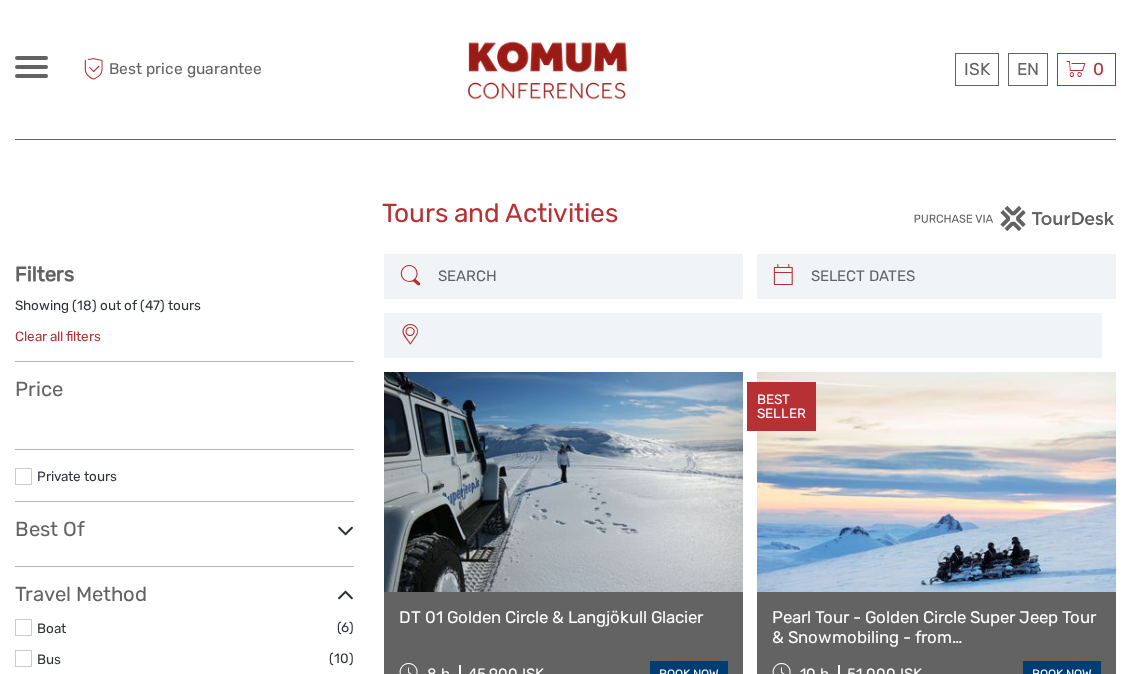 select 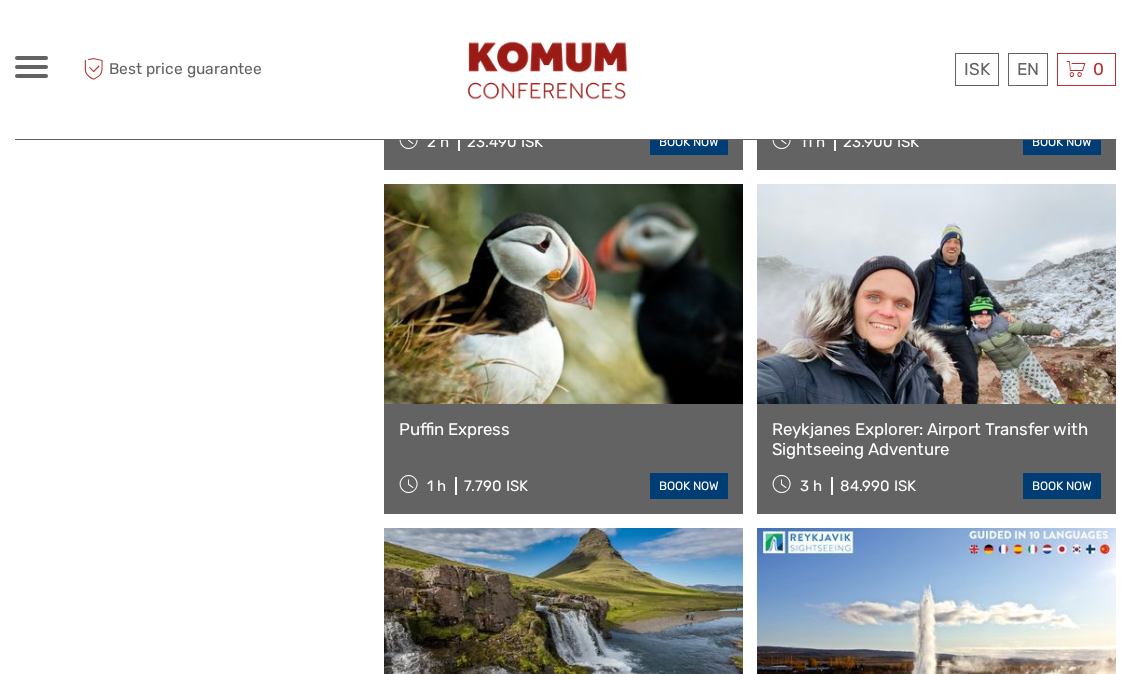 scroll, scrollTop: 0, scrollLeft: 0, axis: both 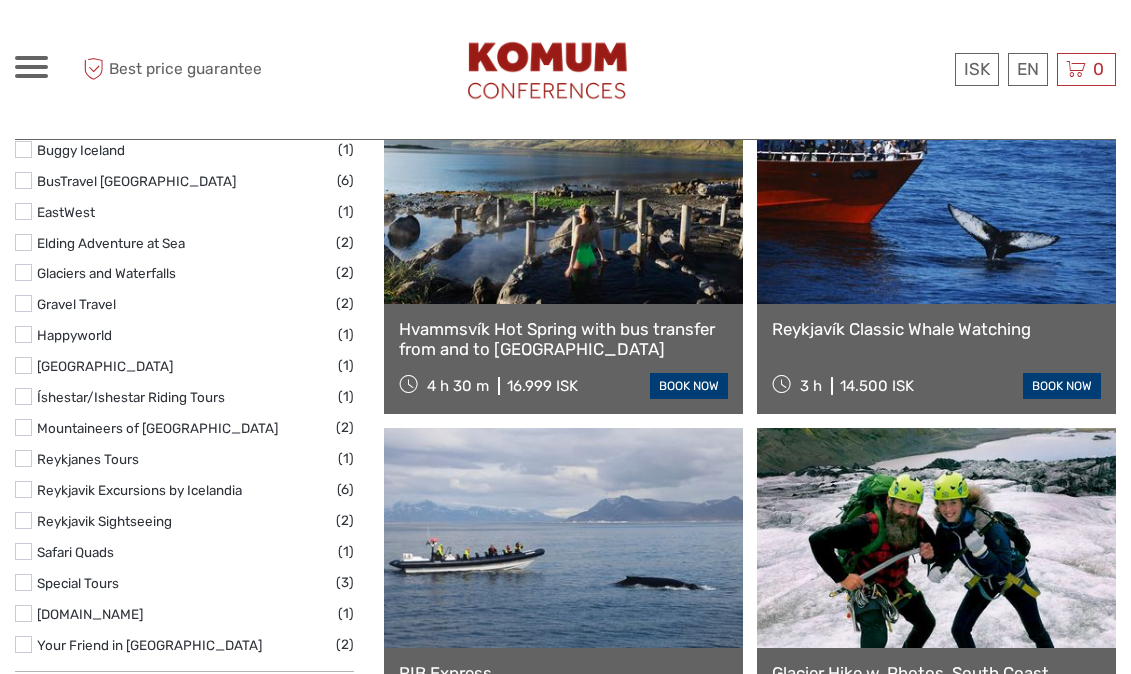 click at bounding box center (936, 194) 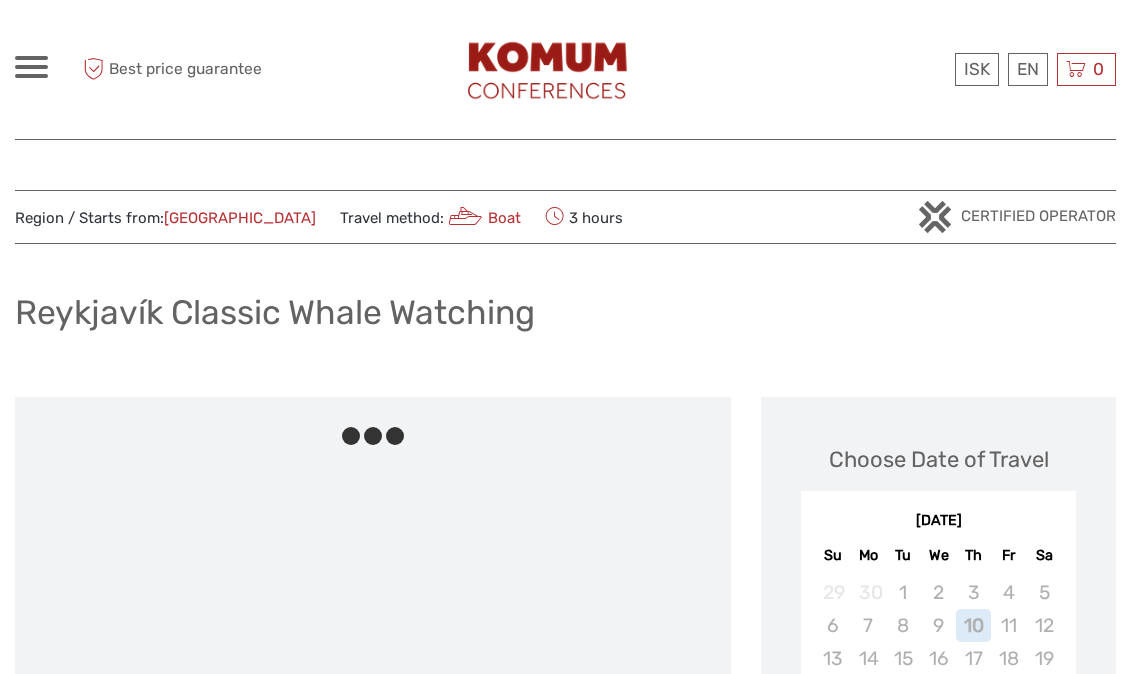 scroll, scrollTop: 0, scrollLeft: 0, axis: both 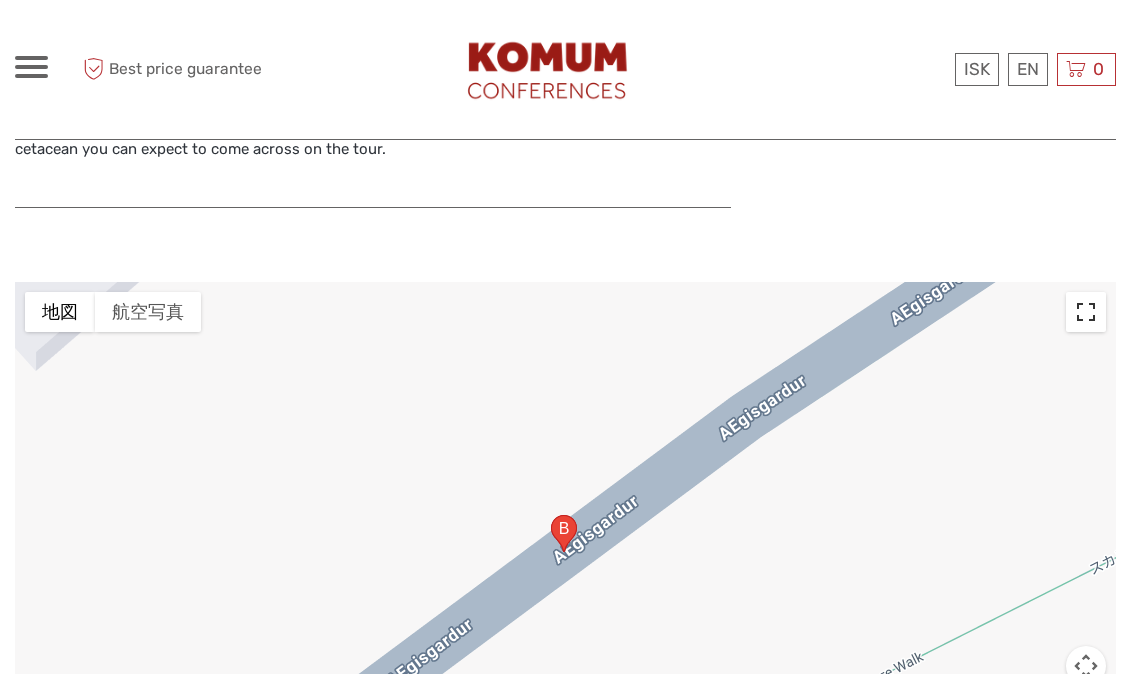 click at bounding box center [1086, 312] 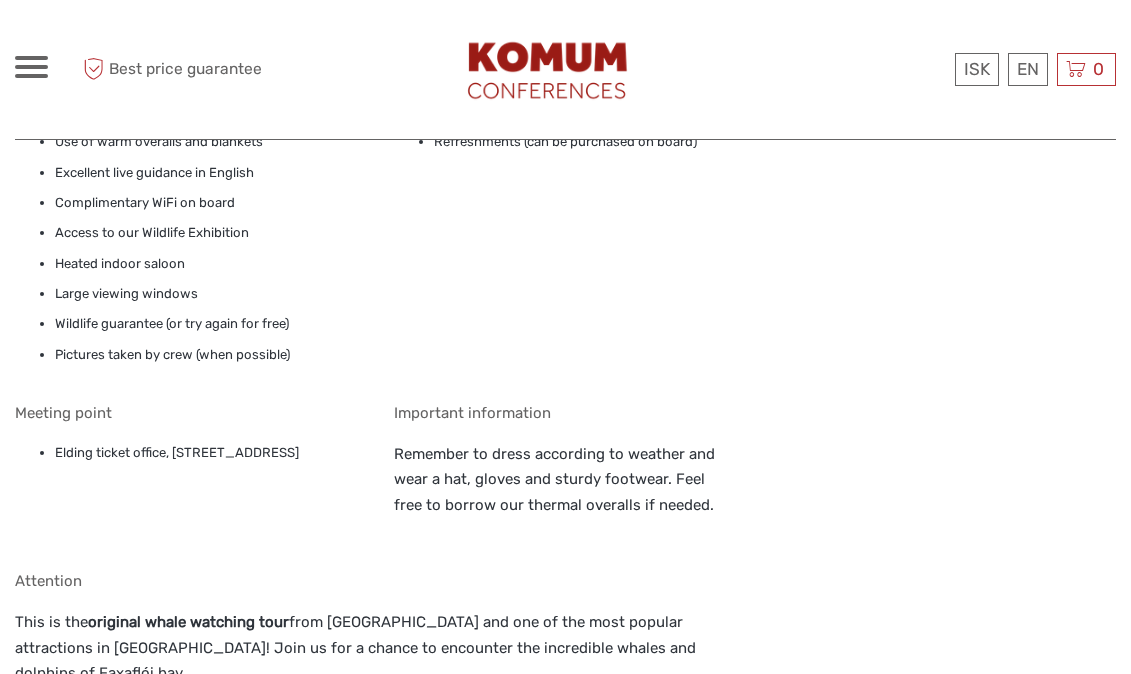 scroll, scrollTop: 1794, scrollLeft: 0, axis: vertical 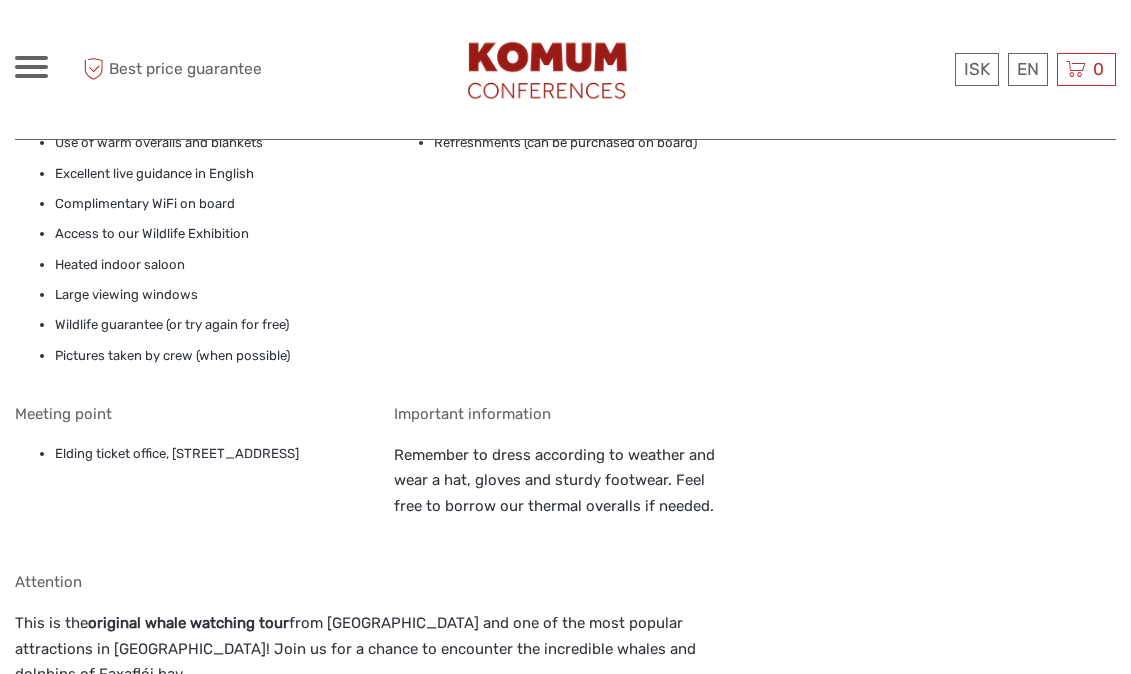 drag, startPoint x: 172, startPoint y: 432, endPoint x: 360, endPoint y: 432, distance: 188 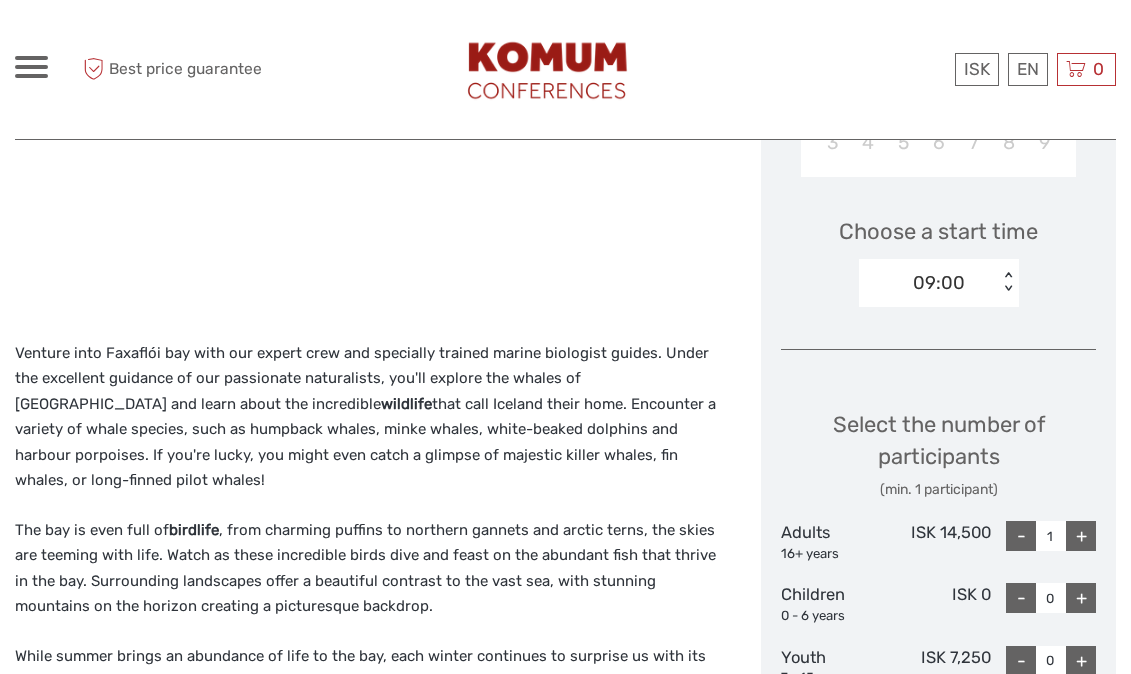 scroll, scrollTop: 612, scrollLeft: 0, axis: vertical 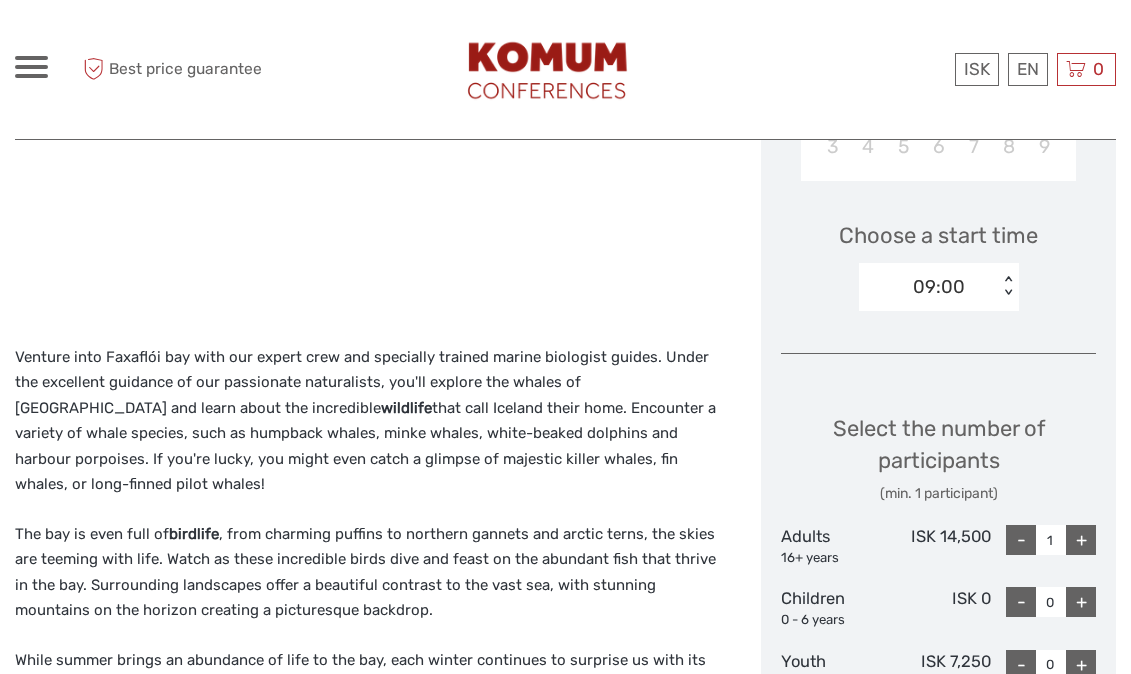 click on "< >" at bounding box center (1007, 286) 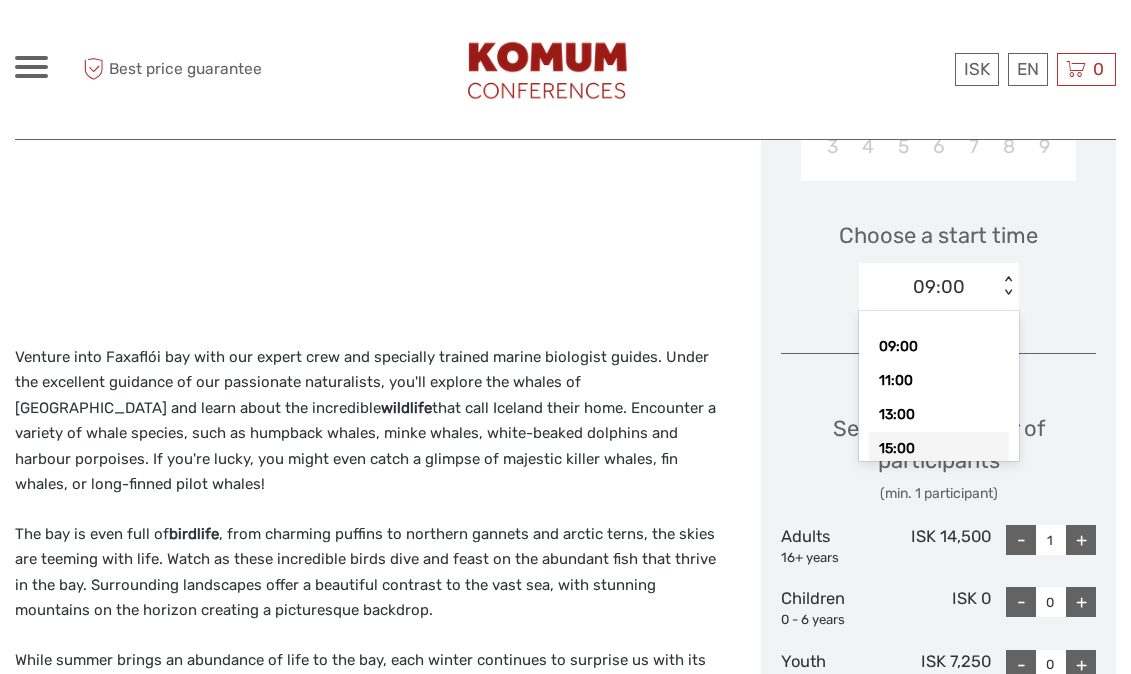 click on "15:00" at bounding box center [939, 449] 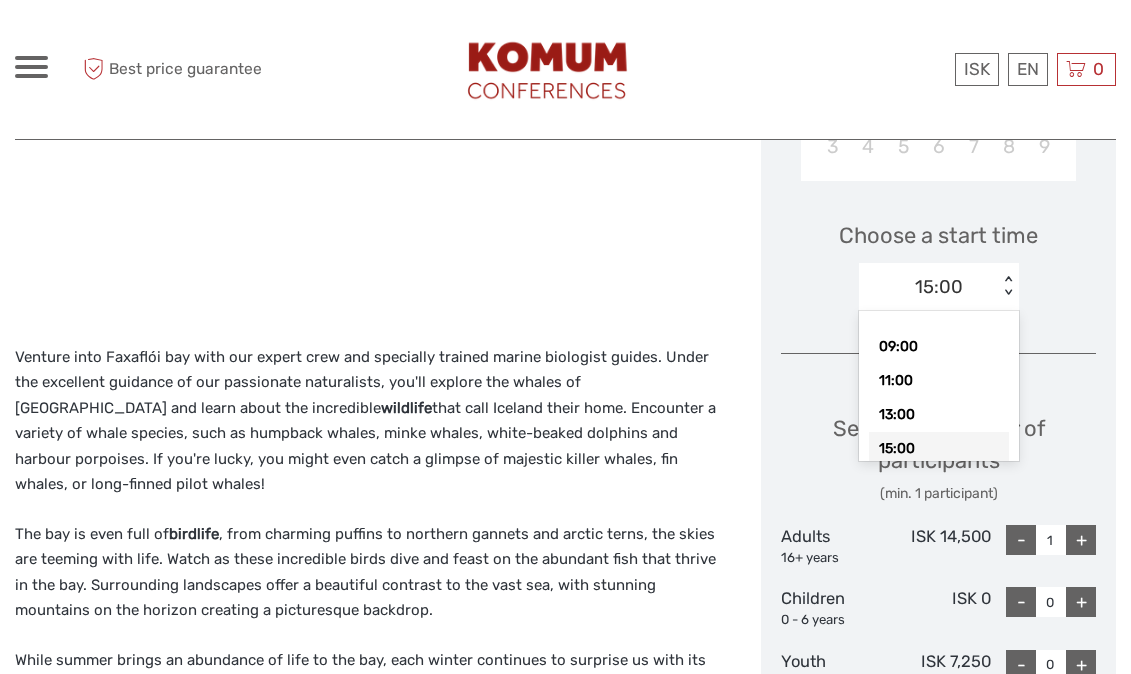 click on "< >" at bounding box center (1007, 286) 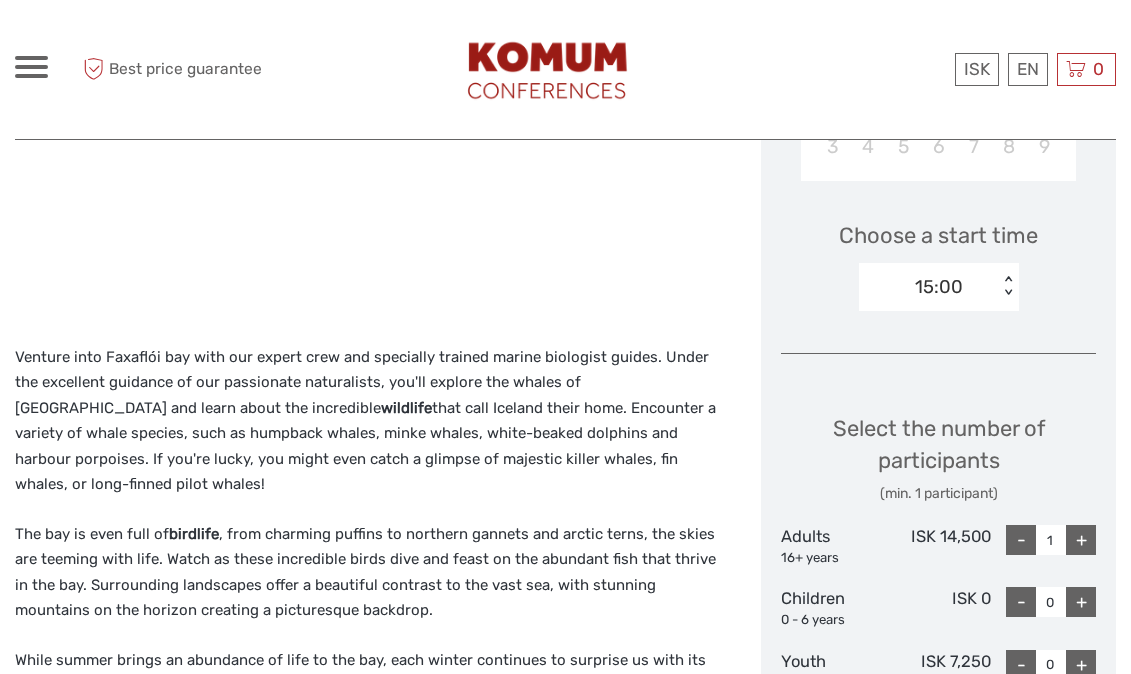 click on "Select the number of participants (min. 1 participant)" at bounding box center [938, 458] 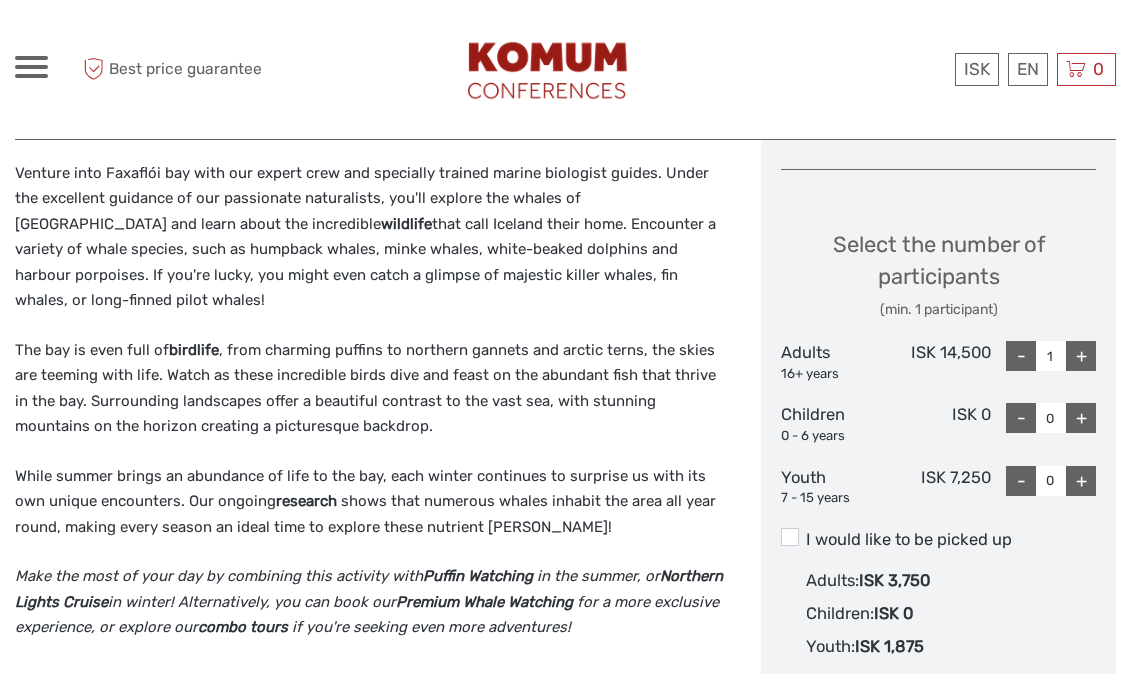 scroll, scrollTop: 824, scrollLeft: 0, axis: vertical 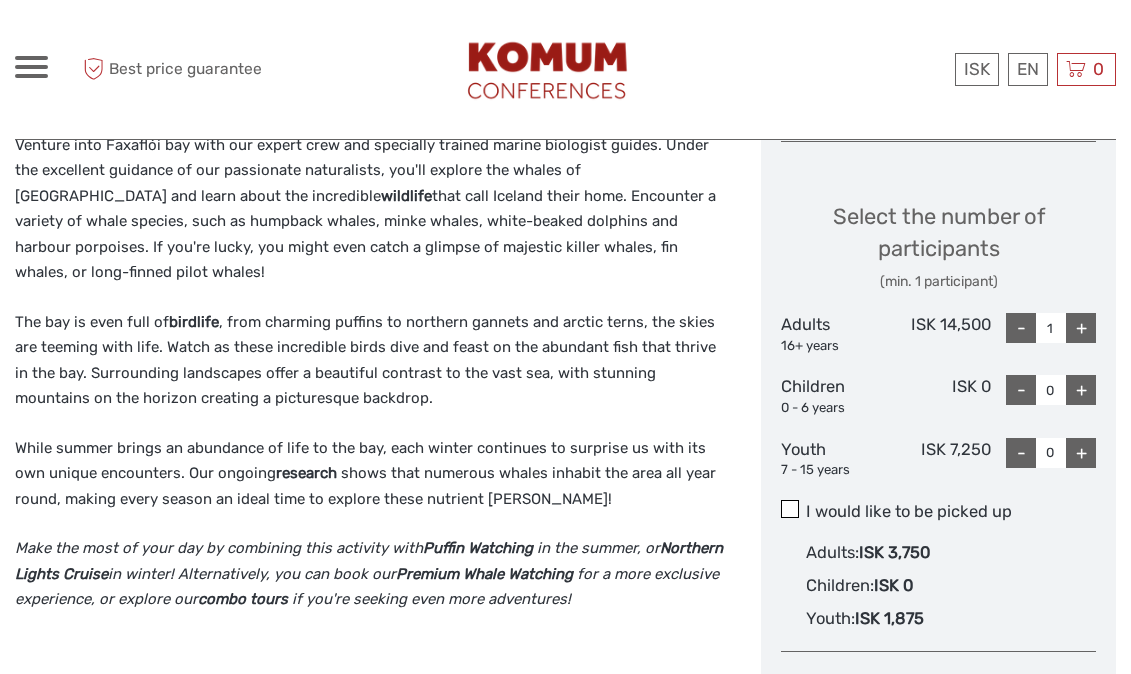 click at bounding box center [790, 509] 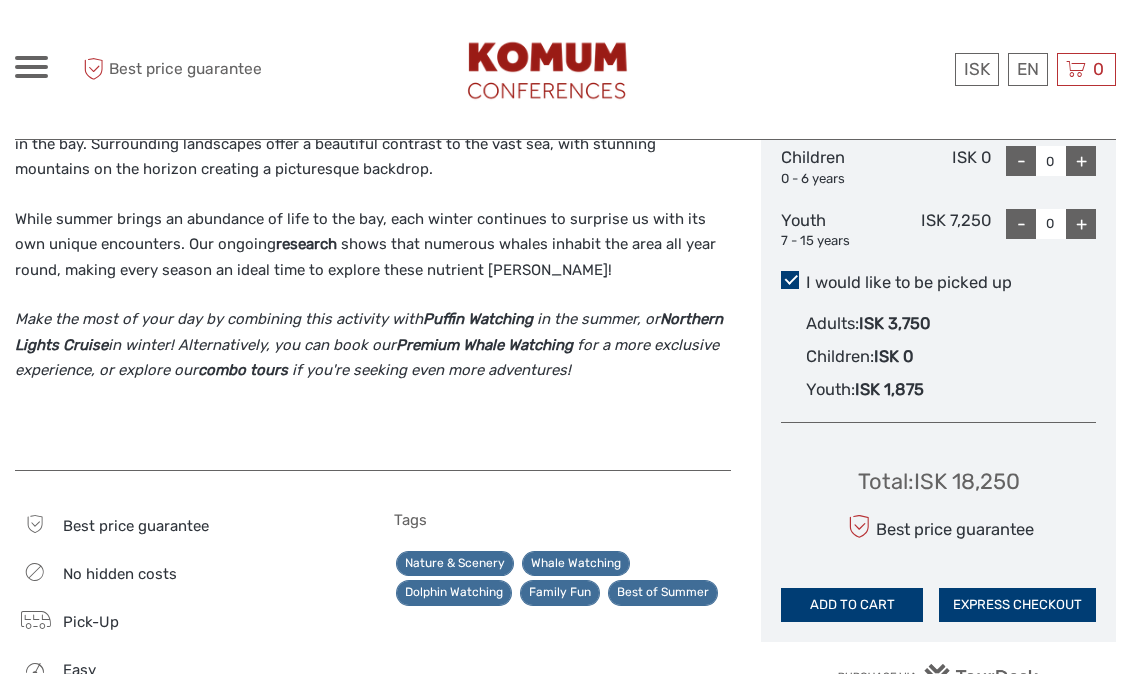 scroll, scrollTop: 1061, scrollLeft: 0, axis: vertical 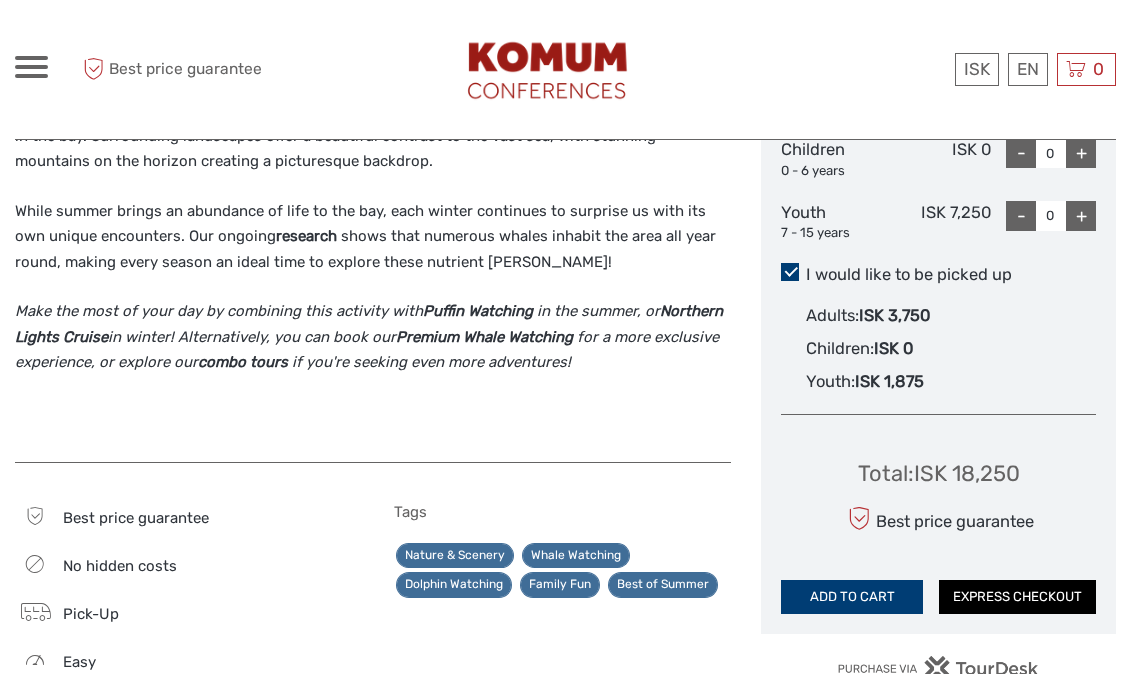 click on "EXPRESS CHECKOUT" at bounding box center [1017, 597] 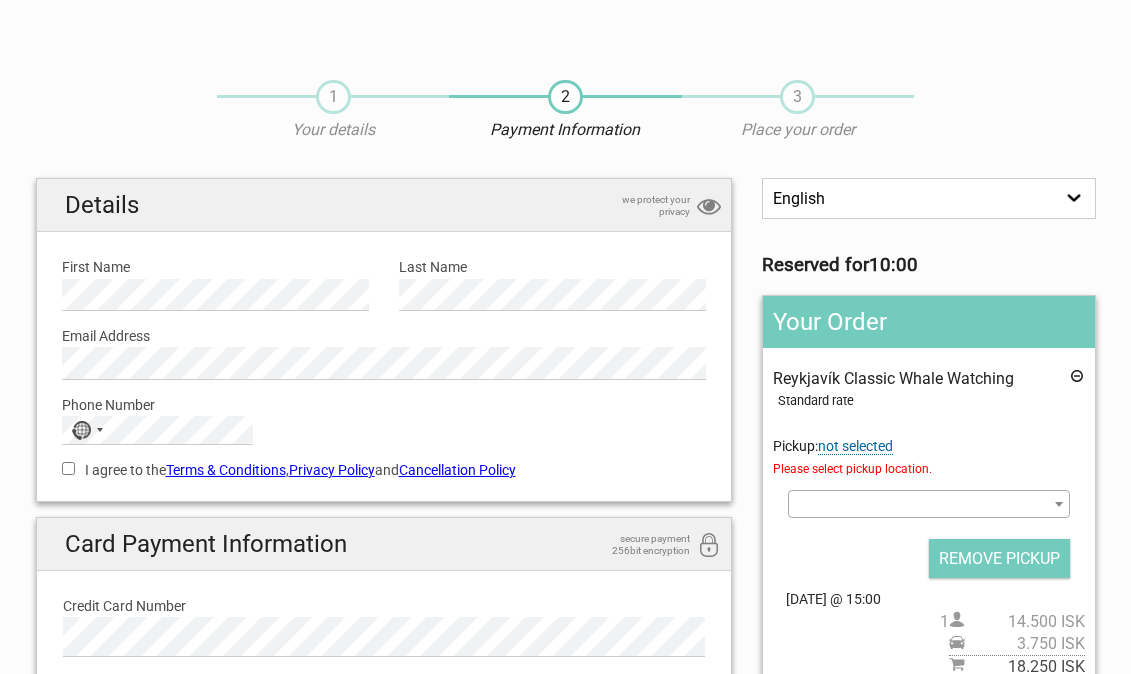 scroll, scrollTop: 9, scrollLeft: 0, axis: vertical 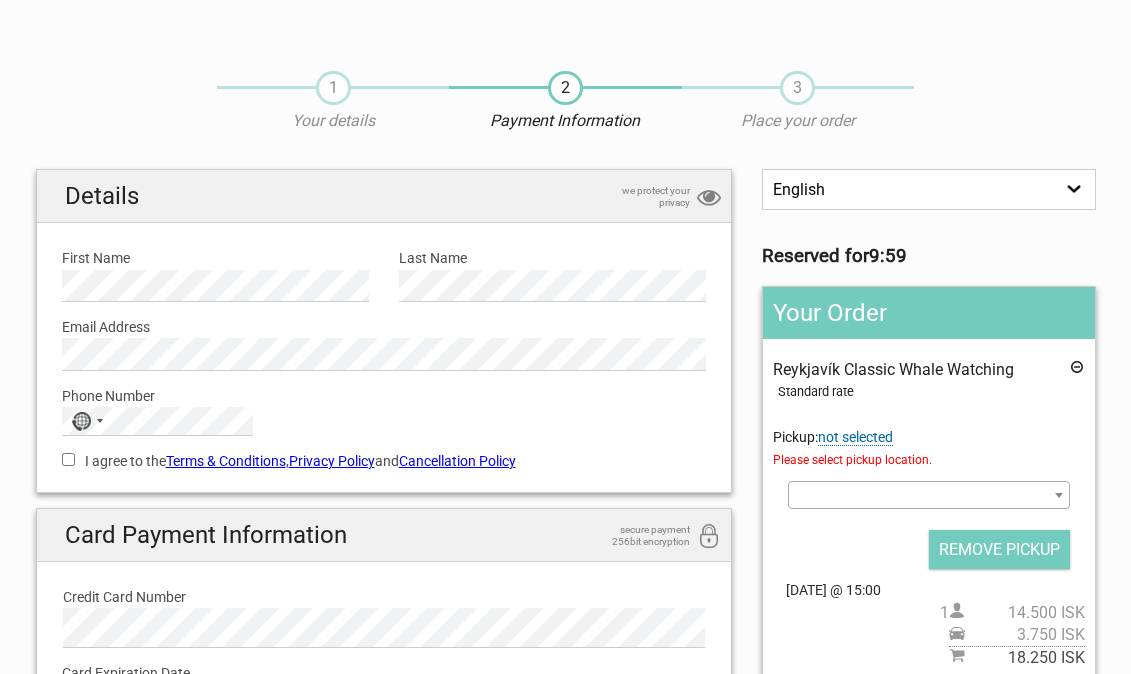 click at bounding box center (1059, 495) 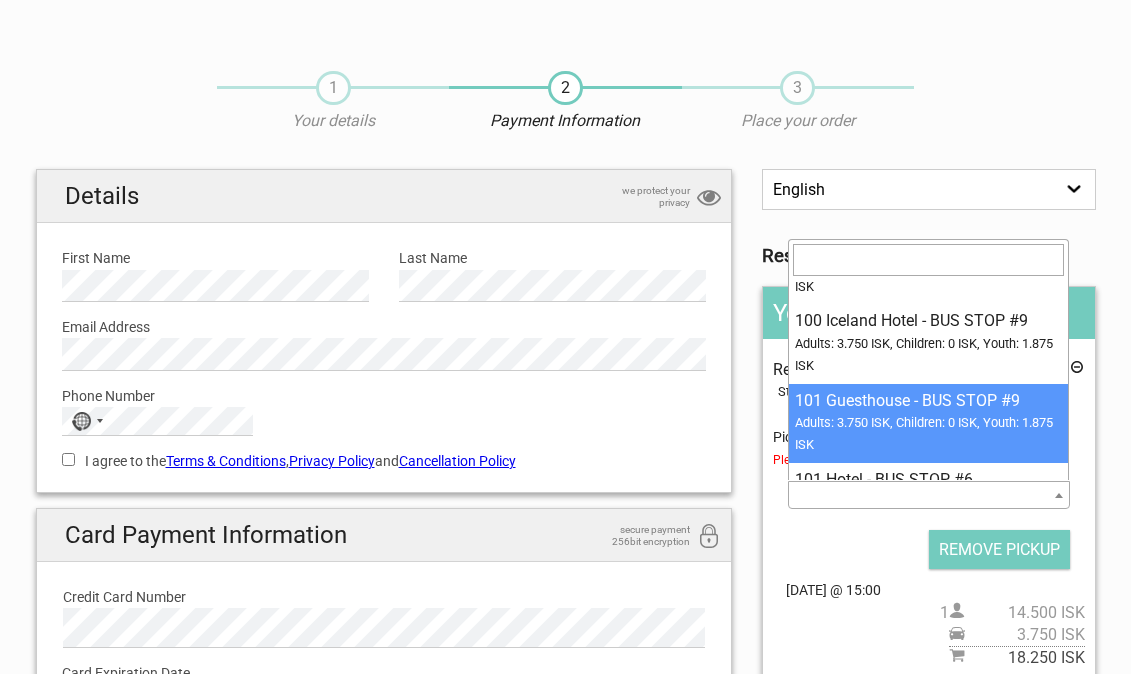 scroll, scrollTop: 109, scrollLeft: 0, axis: vertical 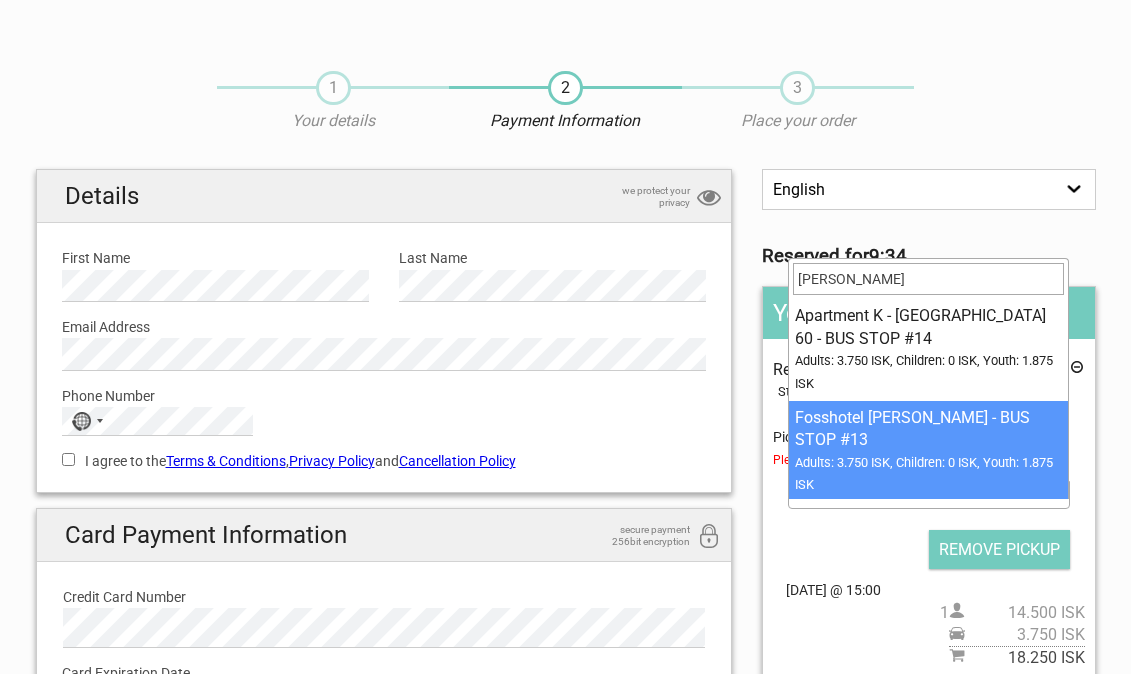 type on "lind" 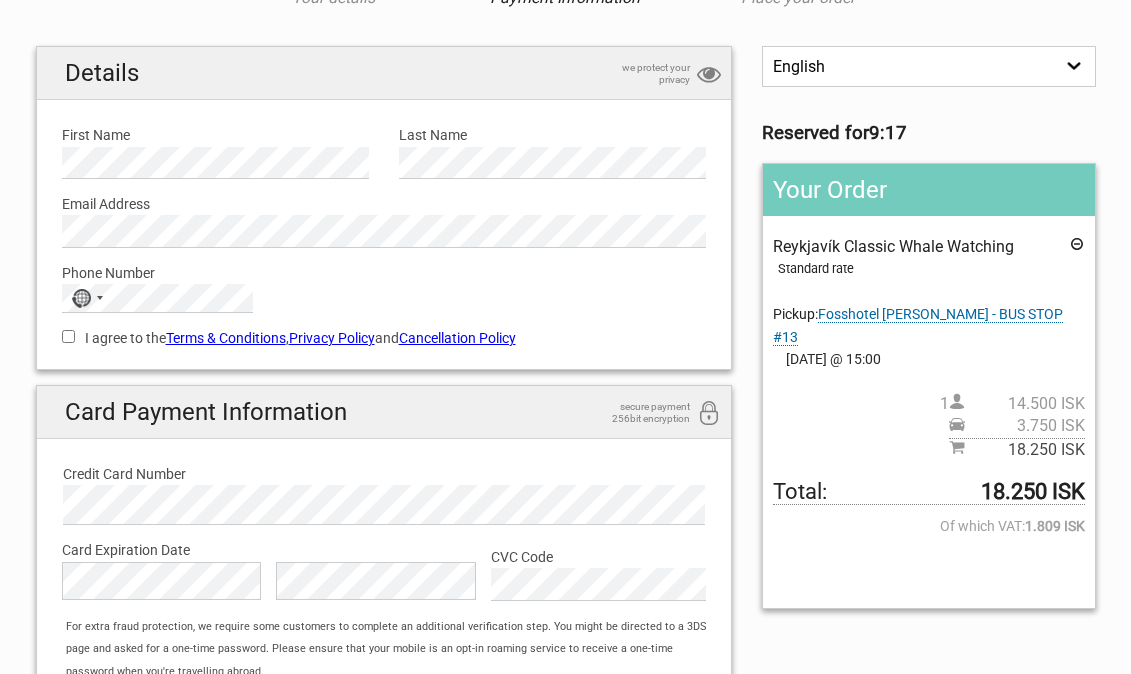 scroll, scrollTop: 0, scrollLeft: 0, axis: both 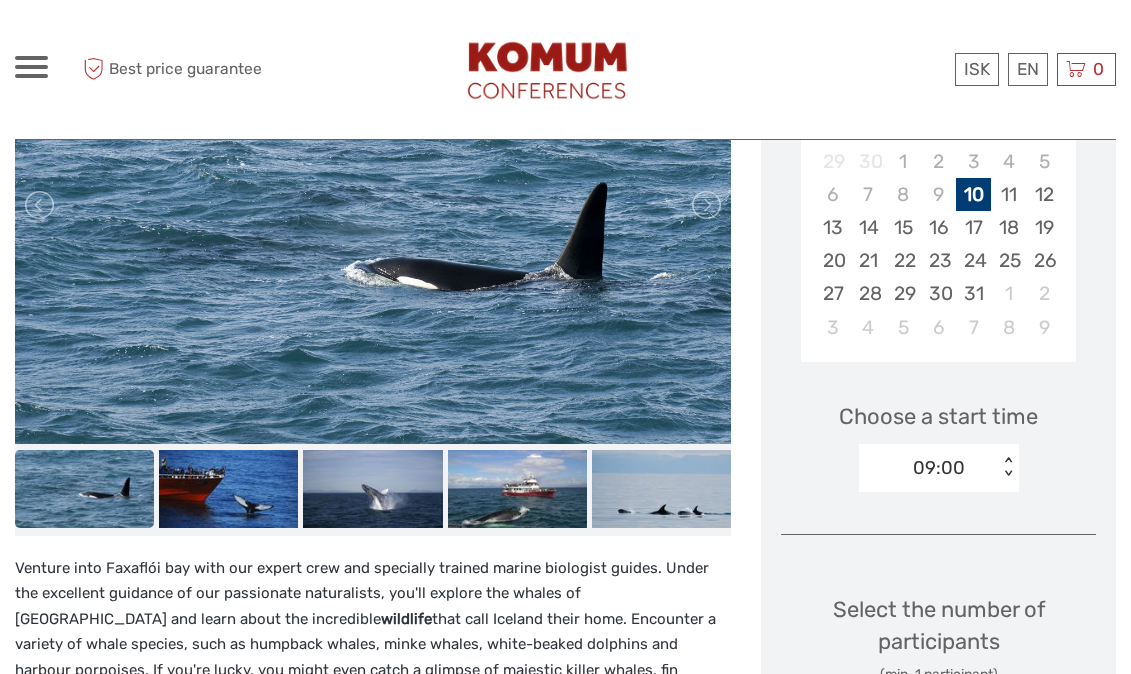 click on "< >" at bounding box center [1007, 467] 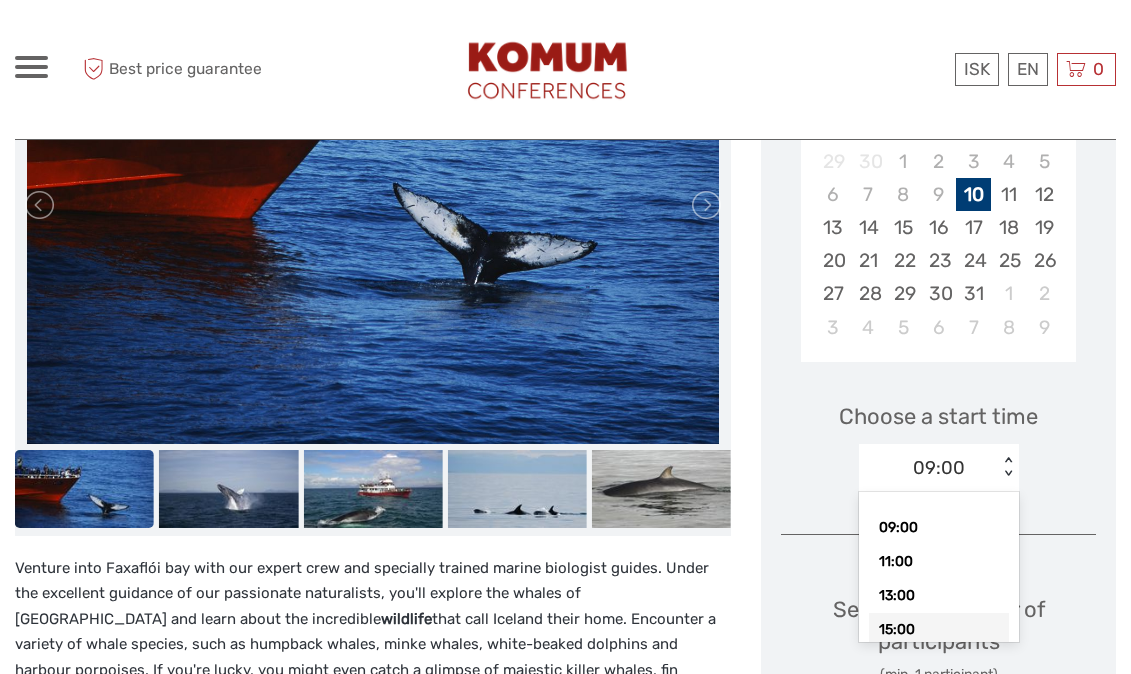 click on "15:00" at bounding box center (939, 630) 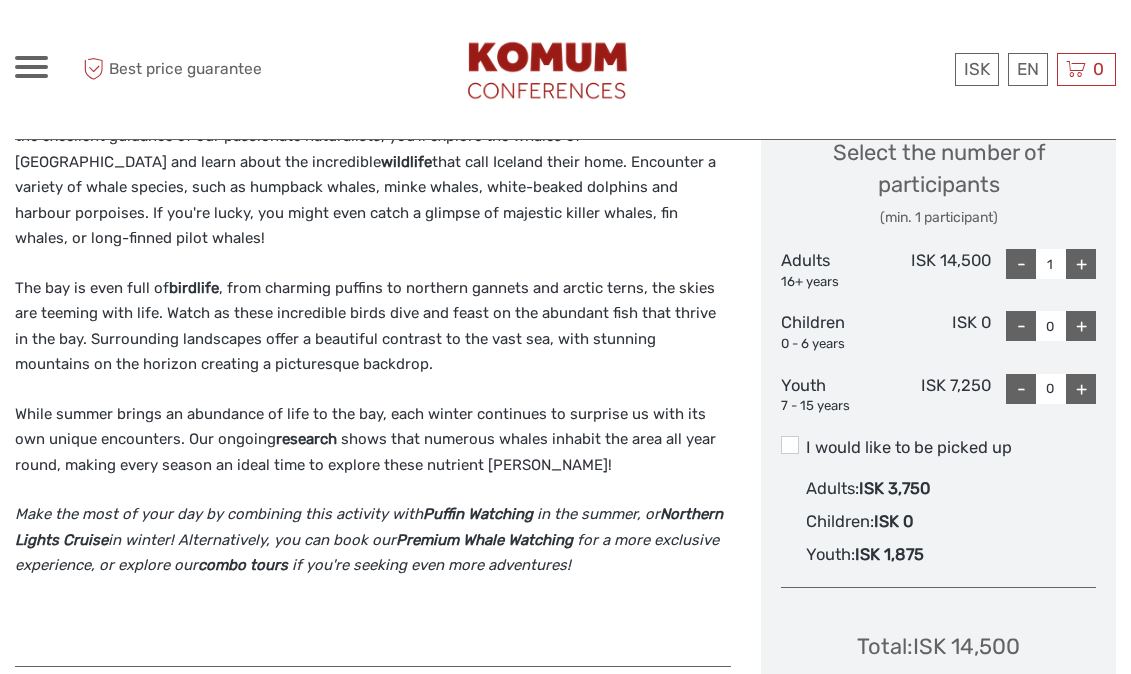 scroll, scrollTop: 891, scrollLeft: 0, axis: vertical 